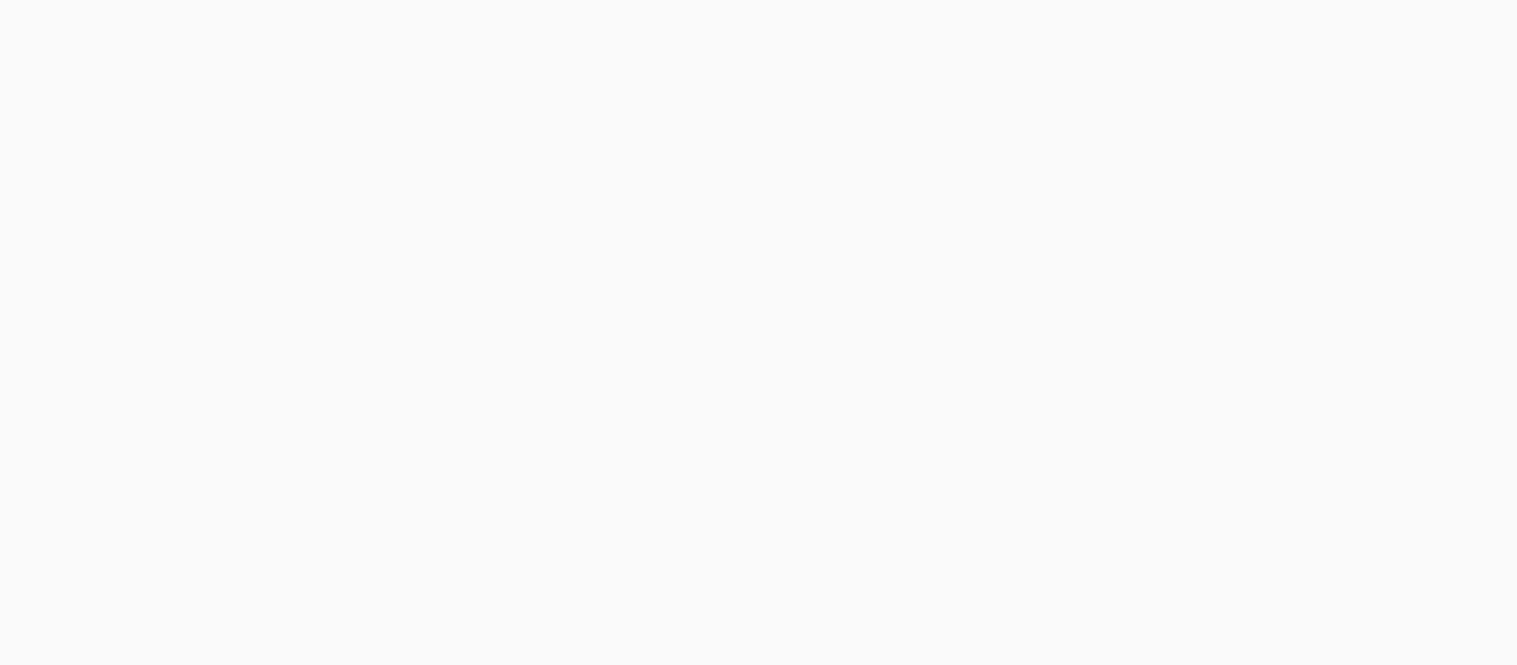 scroll, scrollTop: 0, scrollLeft: 0, axis: both 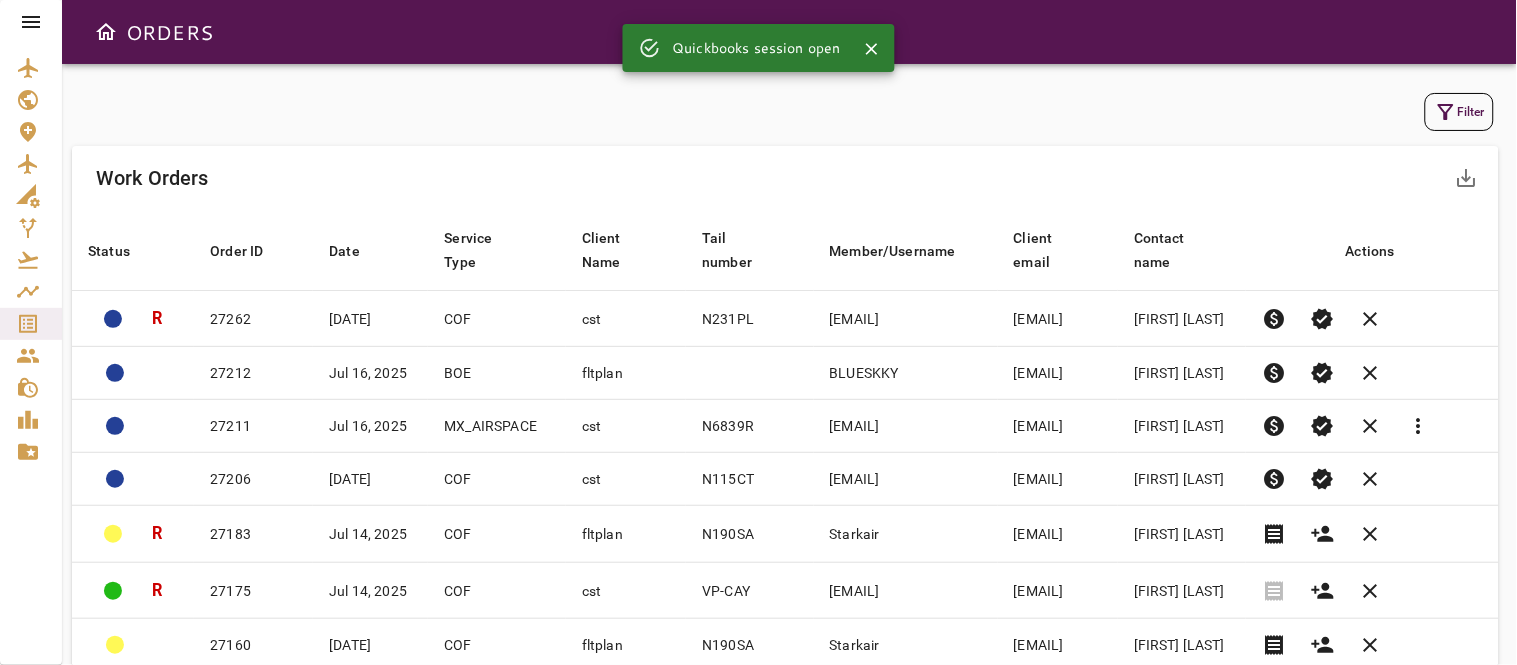 click on "Filter" at bounding box center (1459, 112) 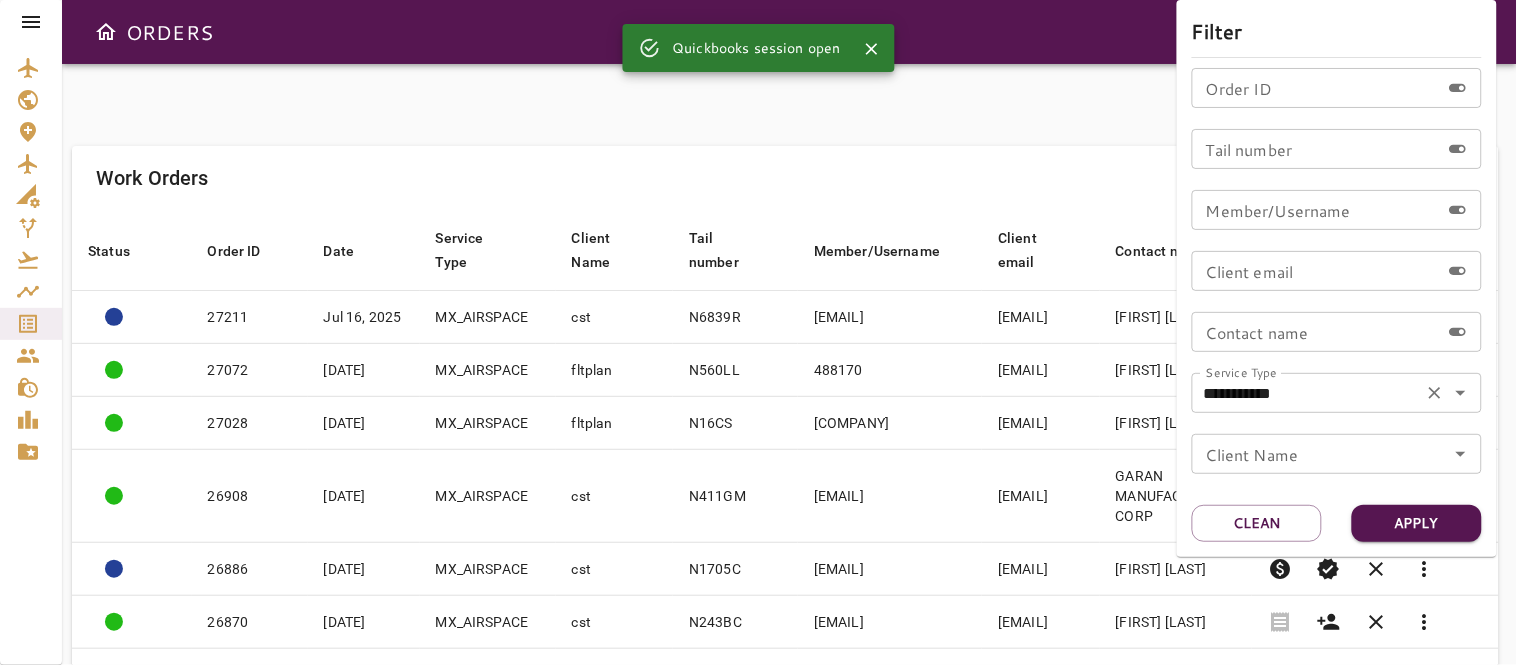 click 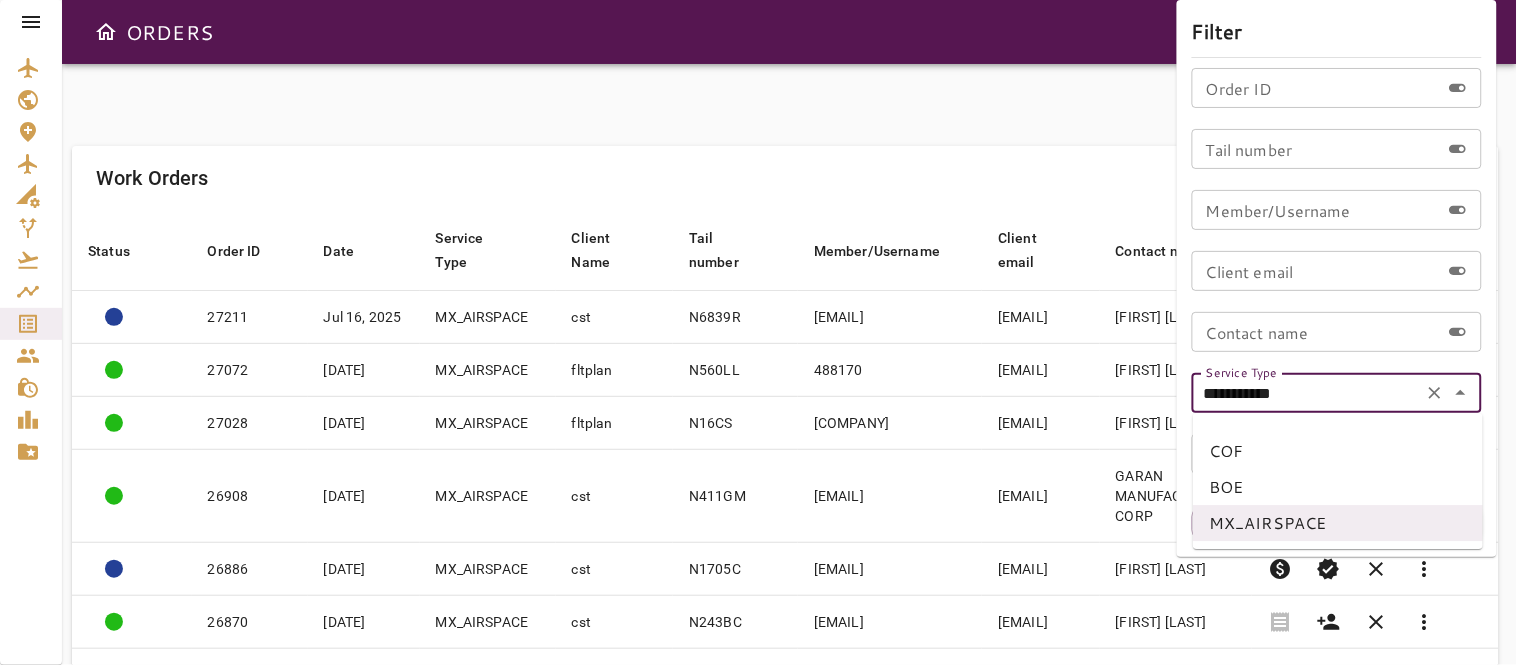 click on "BOE" at bounding box center [1338, 487] 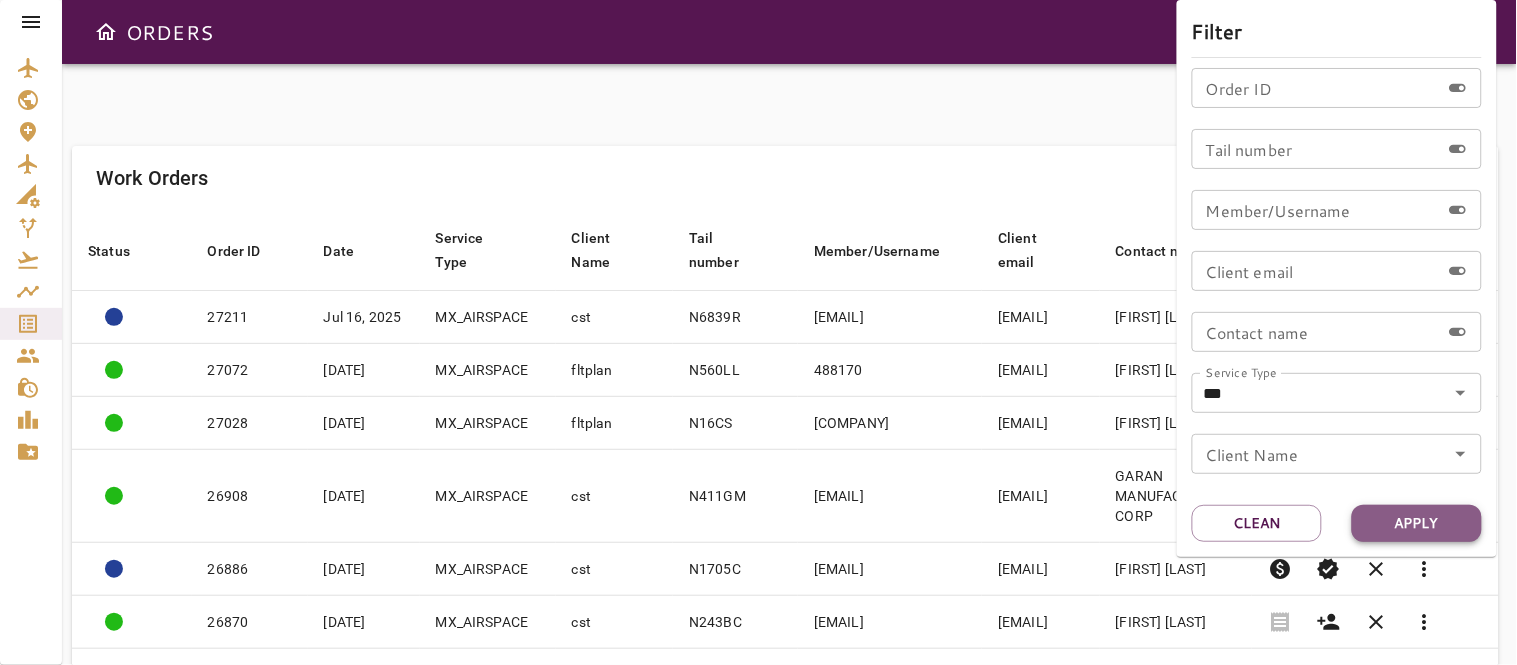 click on "Apply" at bounding box center [1417, 523] 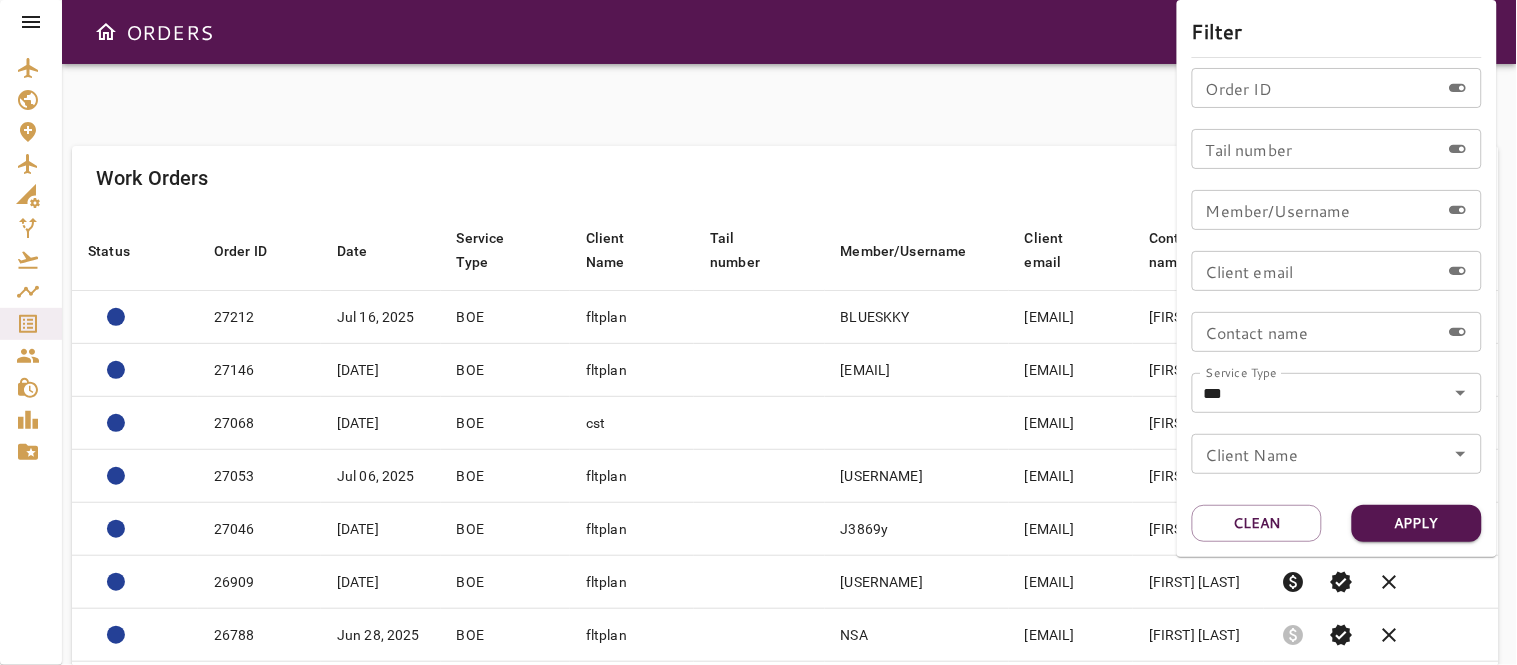 click at bounding box center [758, 332] 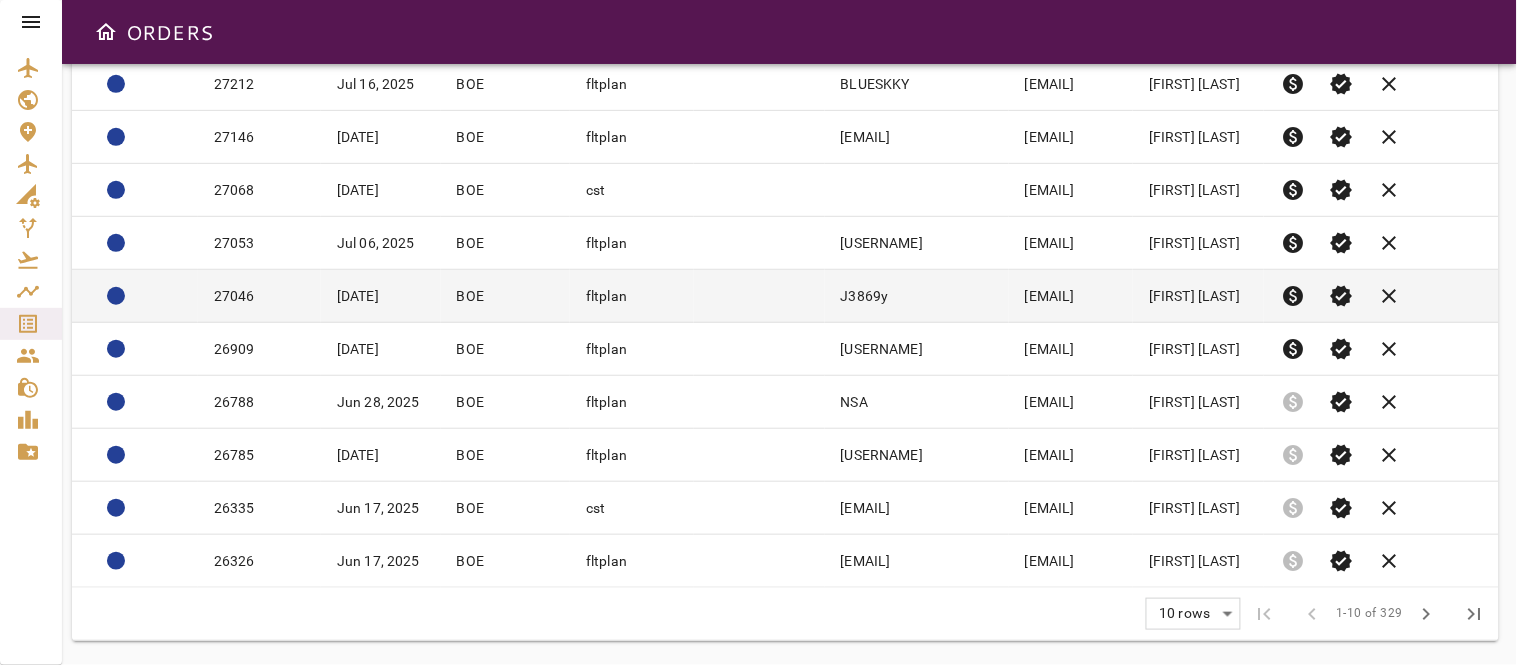 scroll, scrollTop: 433, scrollLeft: 0, axis: vertical 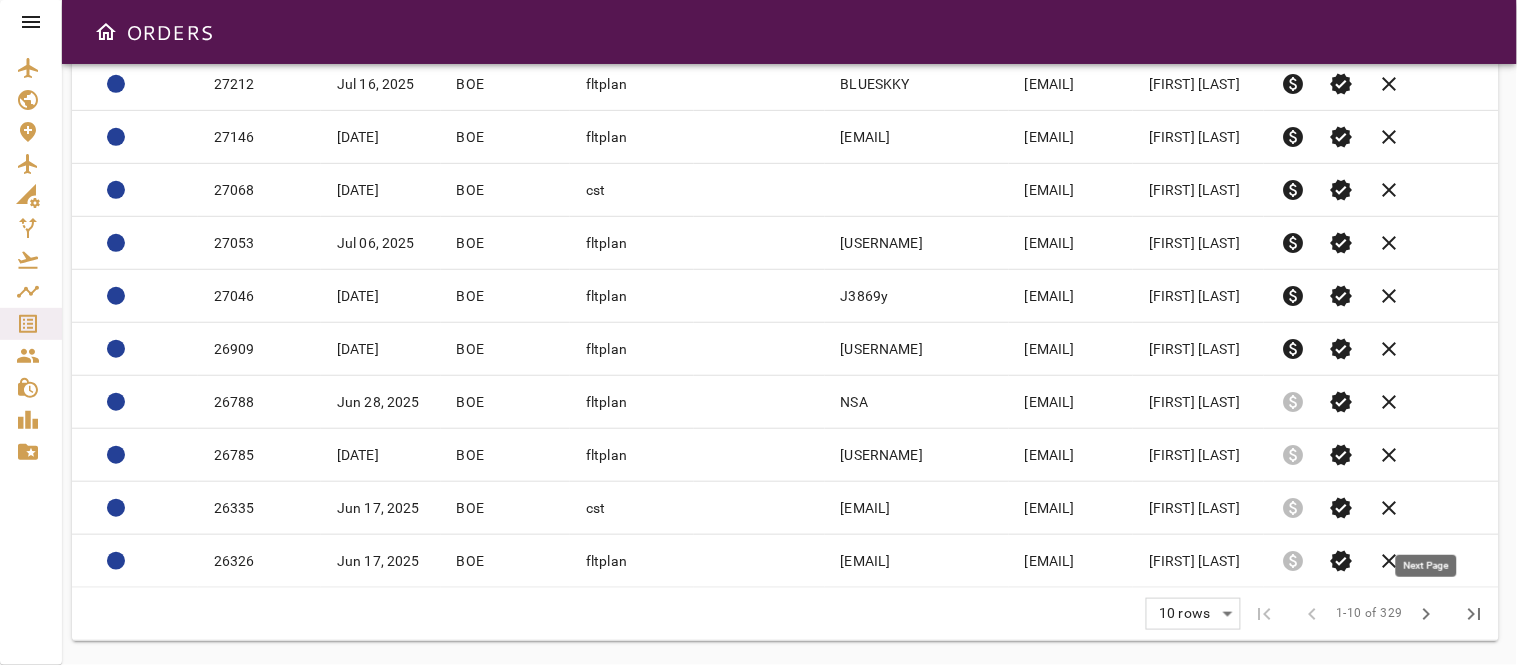 click on "chevron_right" at bounding box center [1427, 614] 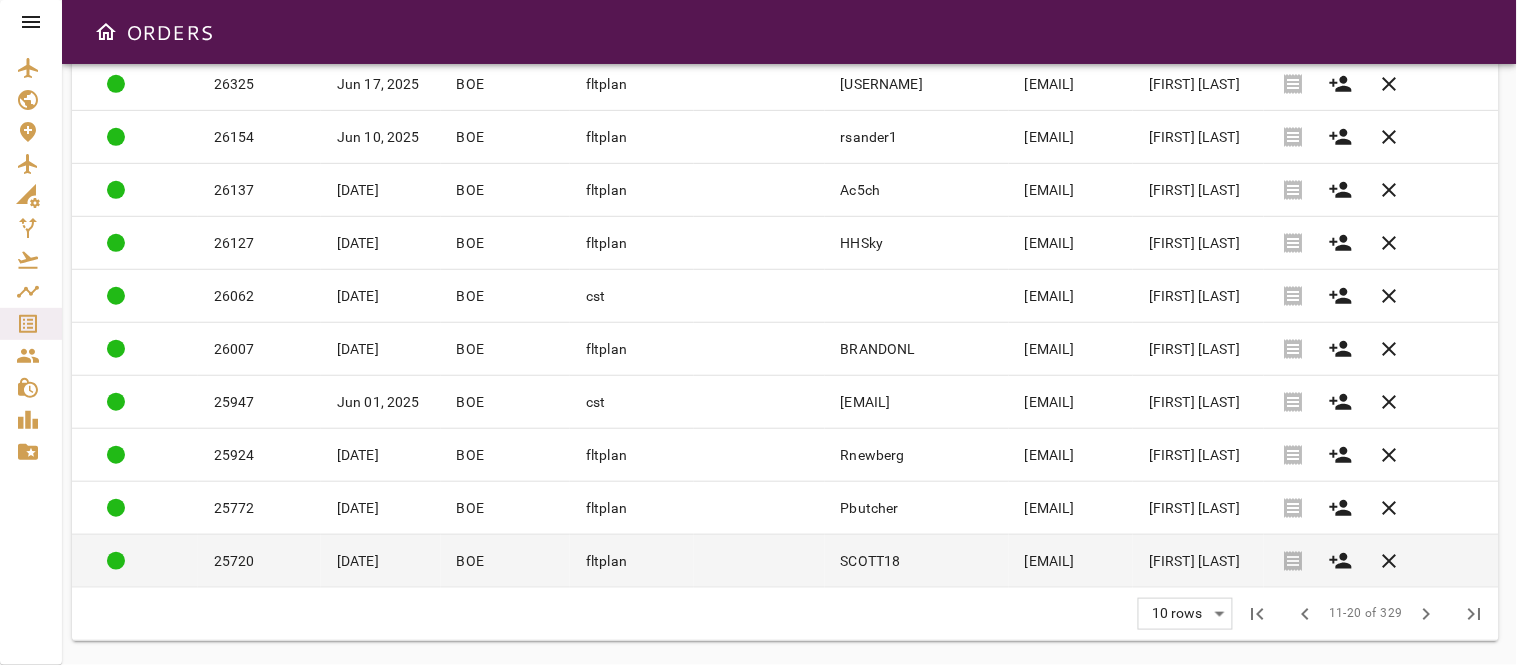 scroll, scrollTop: 433, scrollLeft: 0, axis: vertical 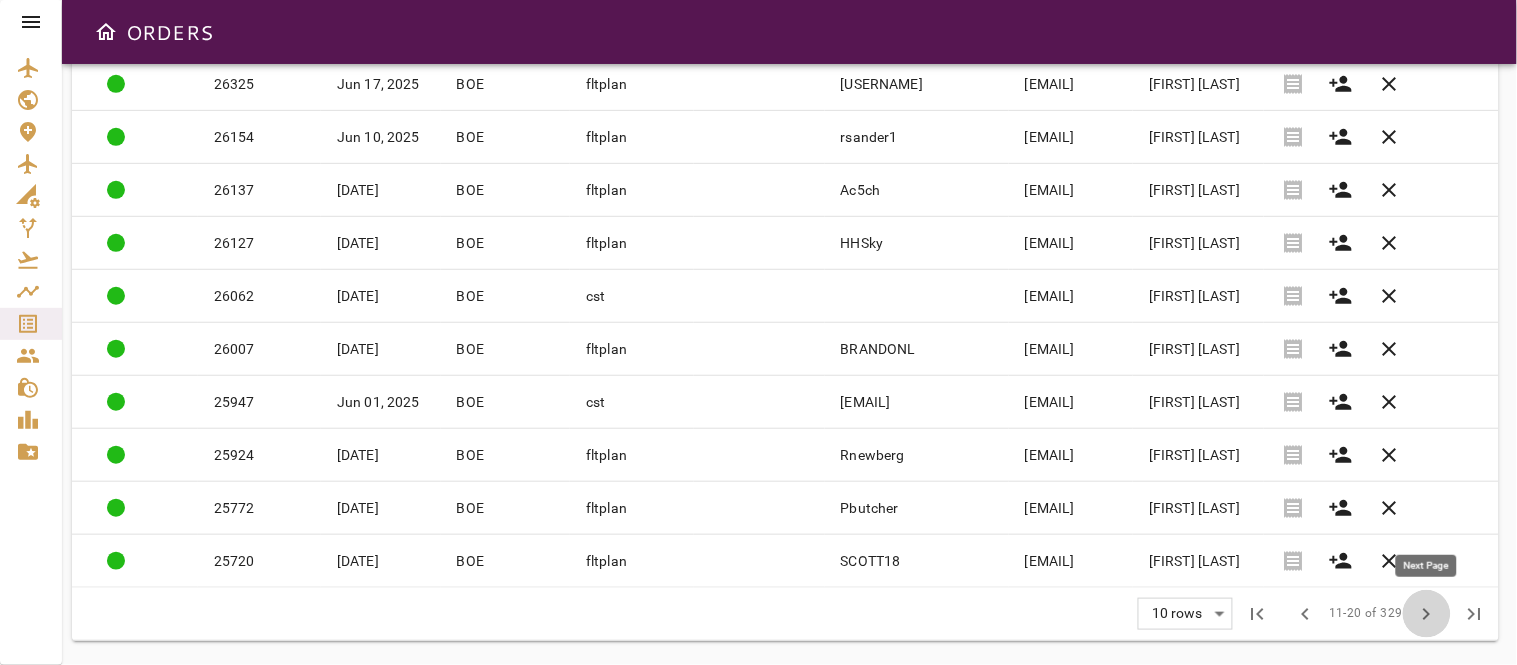 click on "chevron_right" at bounding box center (1427, 614) 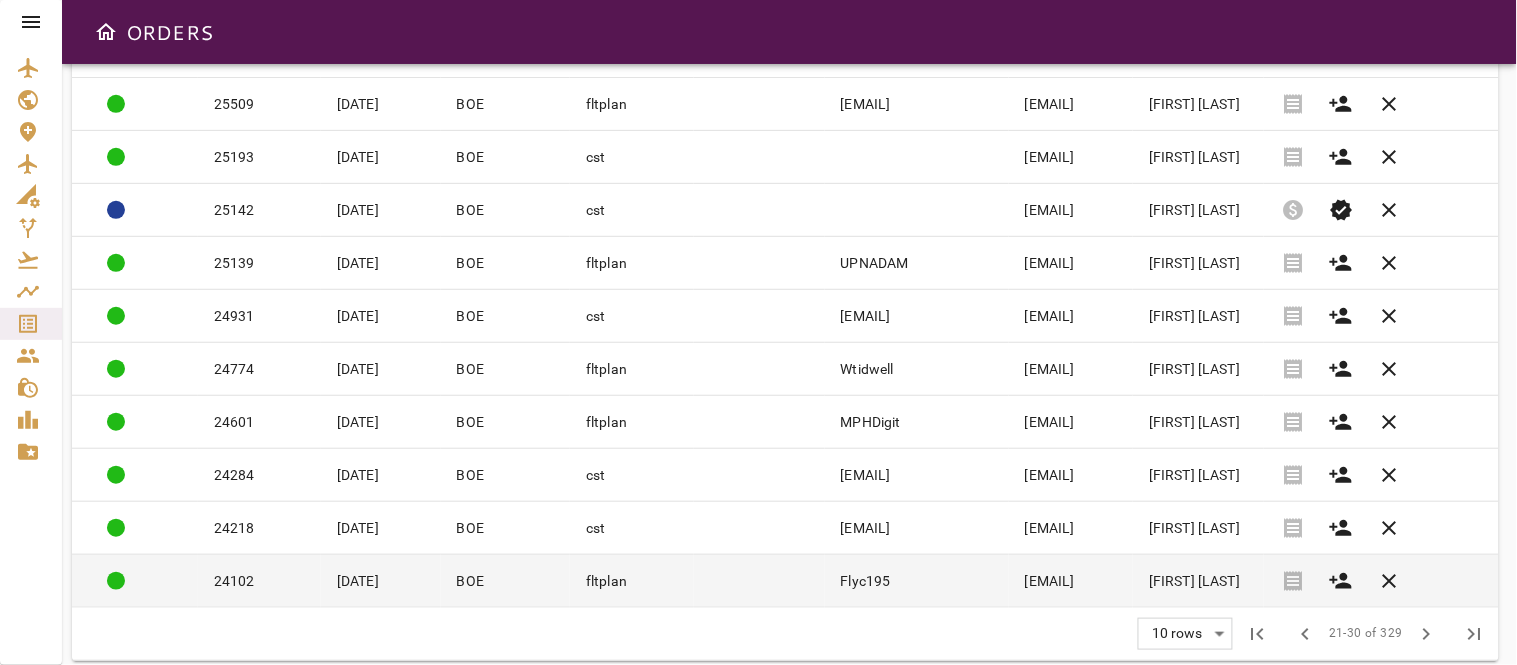 scroll, scrollTop: 453, scrollLeft: 0, axis: vertical 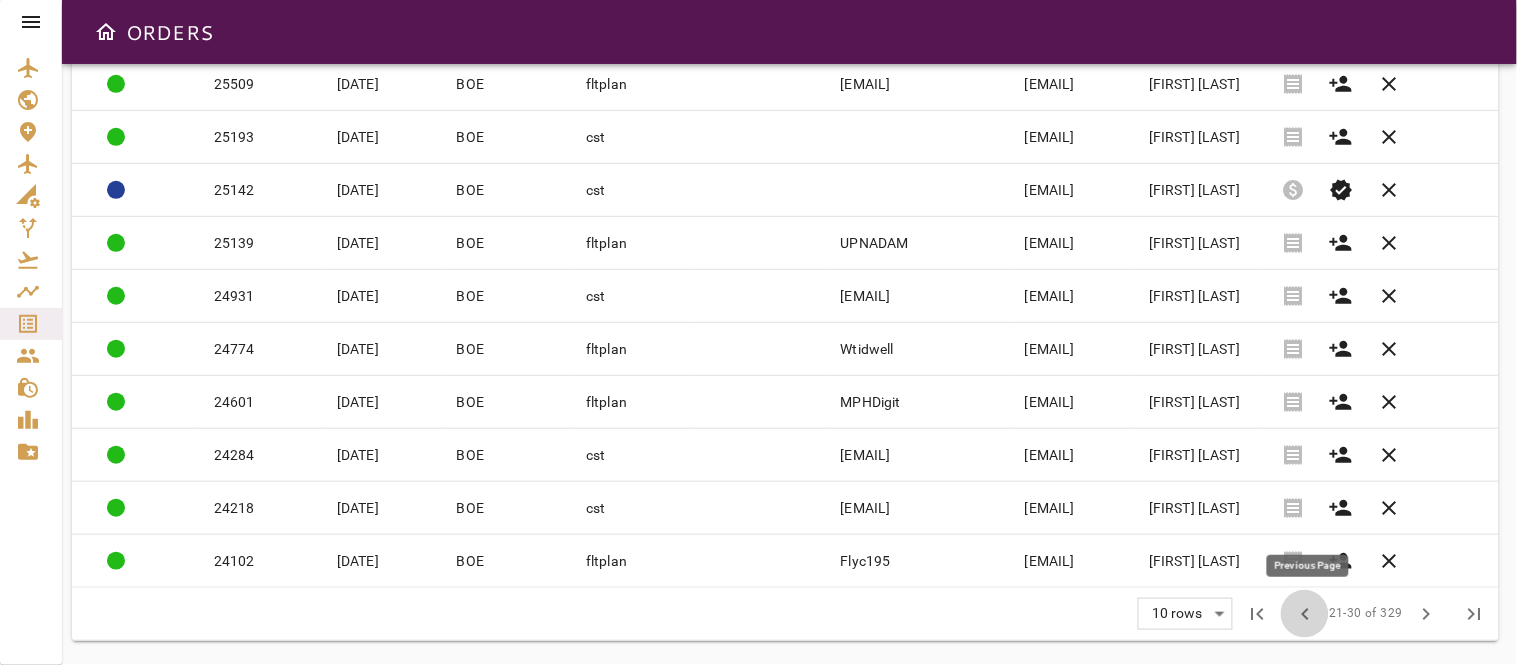 click on "chevron_left" at bounding box center [1305, 614] 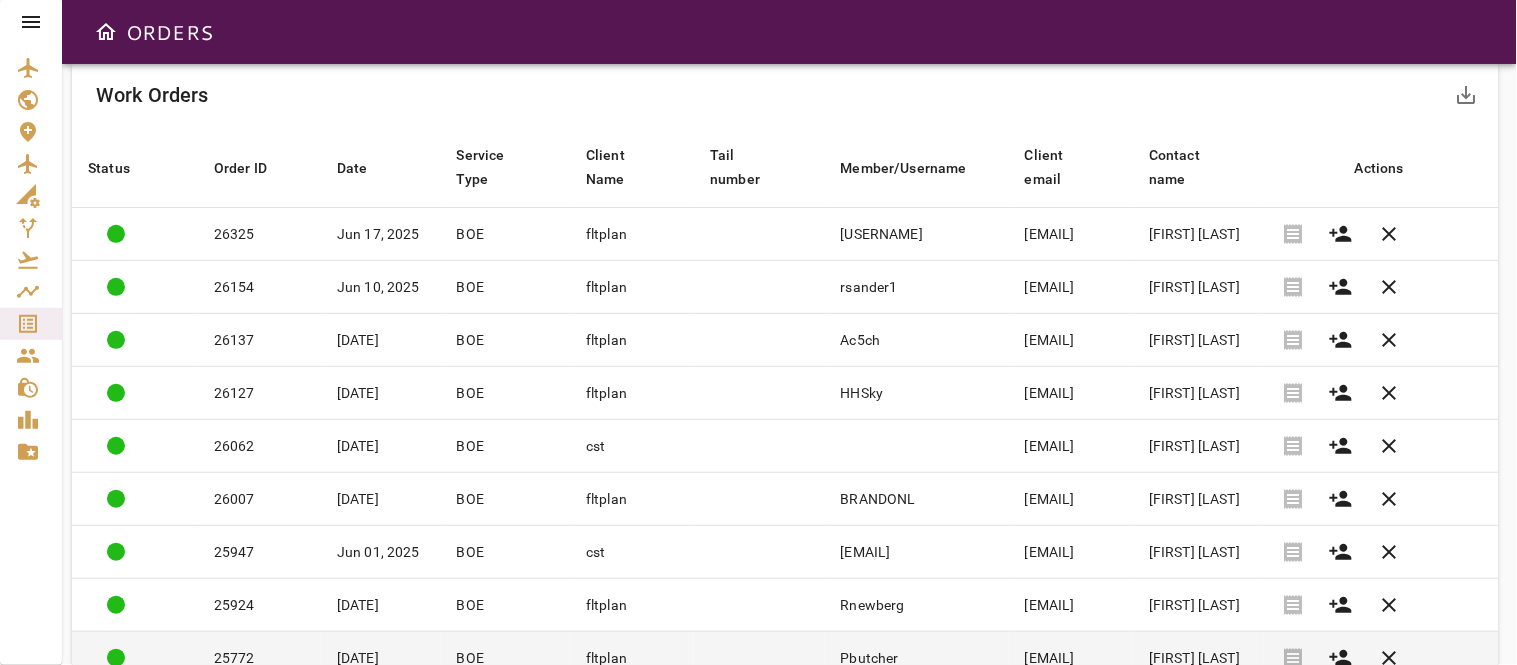 scroll, scrollTop: 433, scrollLeft: 0, axis: vertical 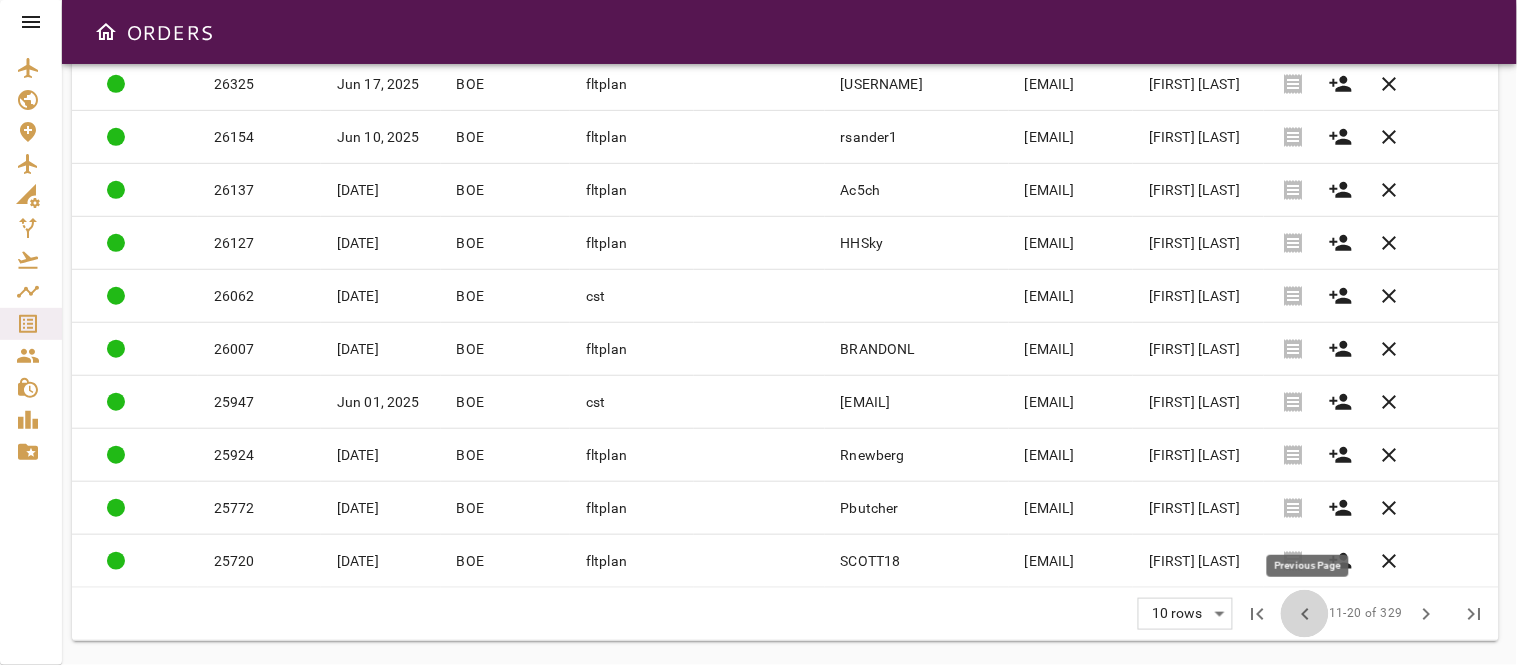 click on "chevron_left" at bounding box center (1305, 614) 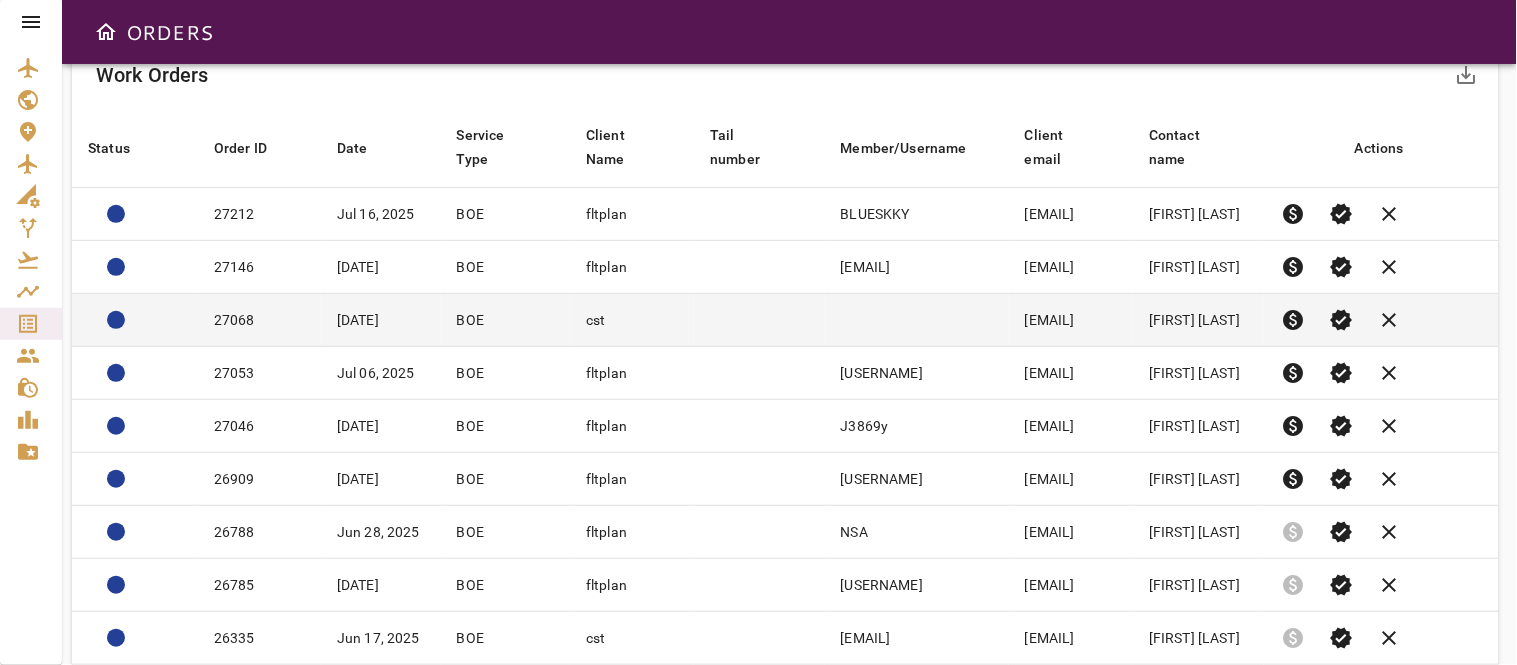 scroll, scrollTop: 0, scrollLeft: 0, axis: both 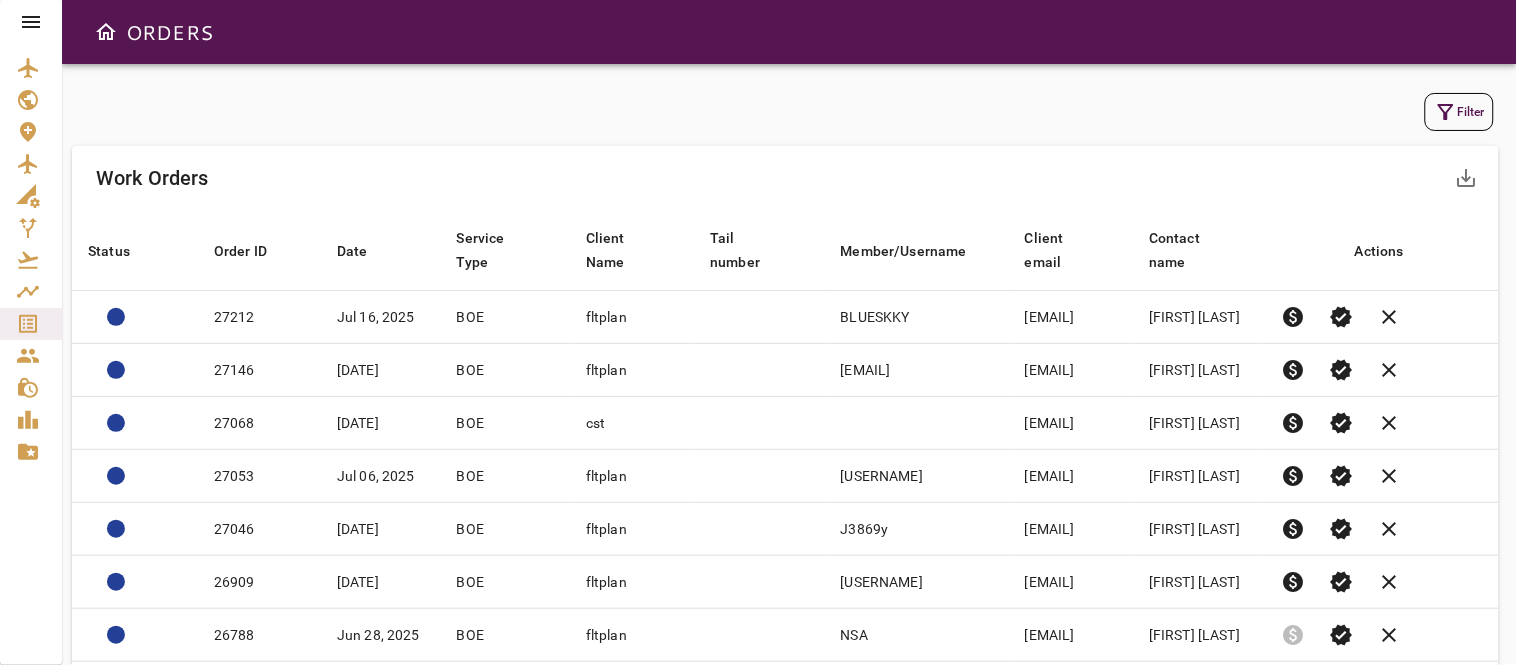 click on "Filter" at bounding box center (1459, 112) 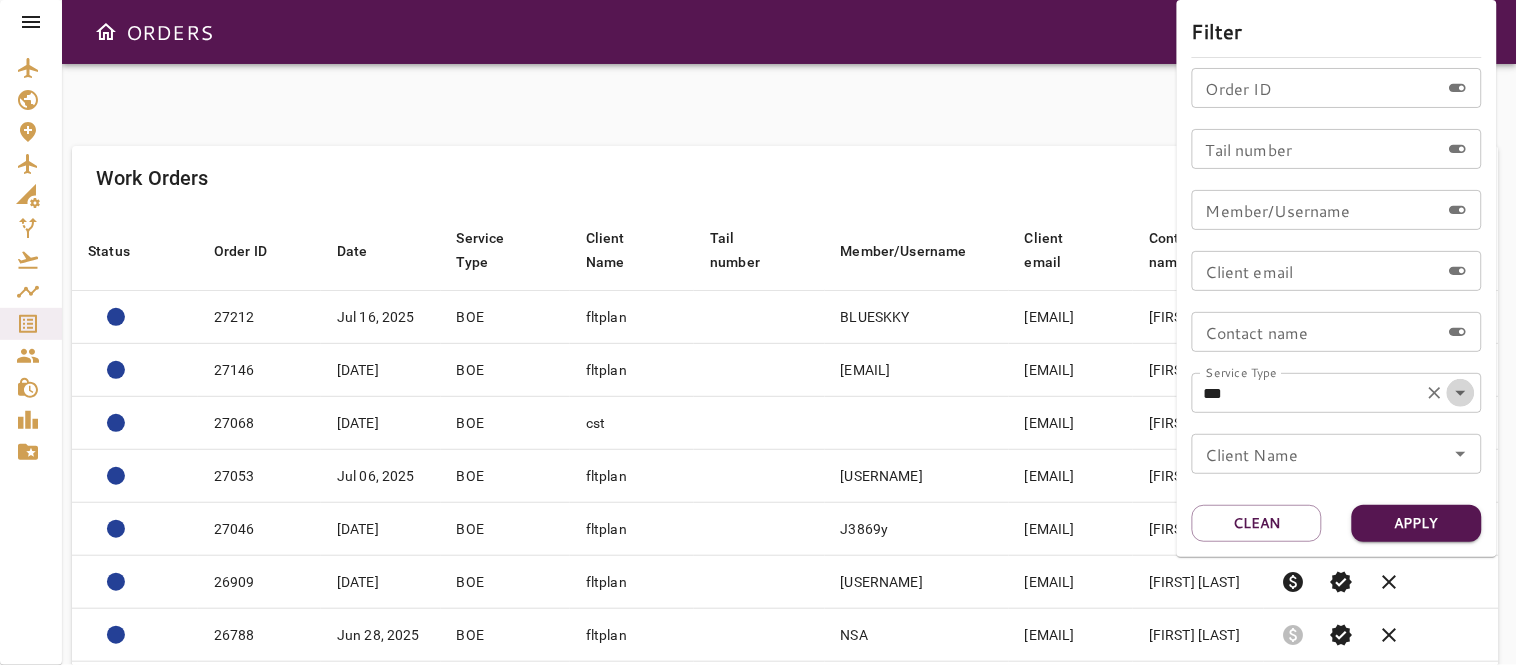 click 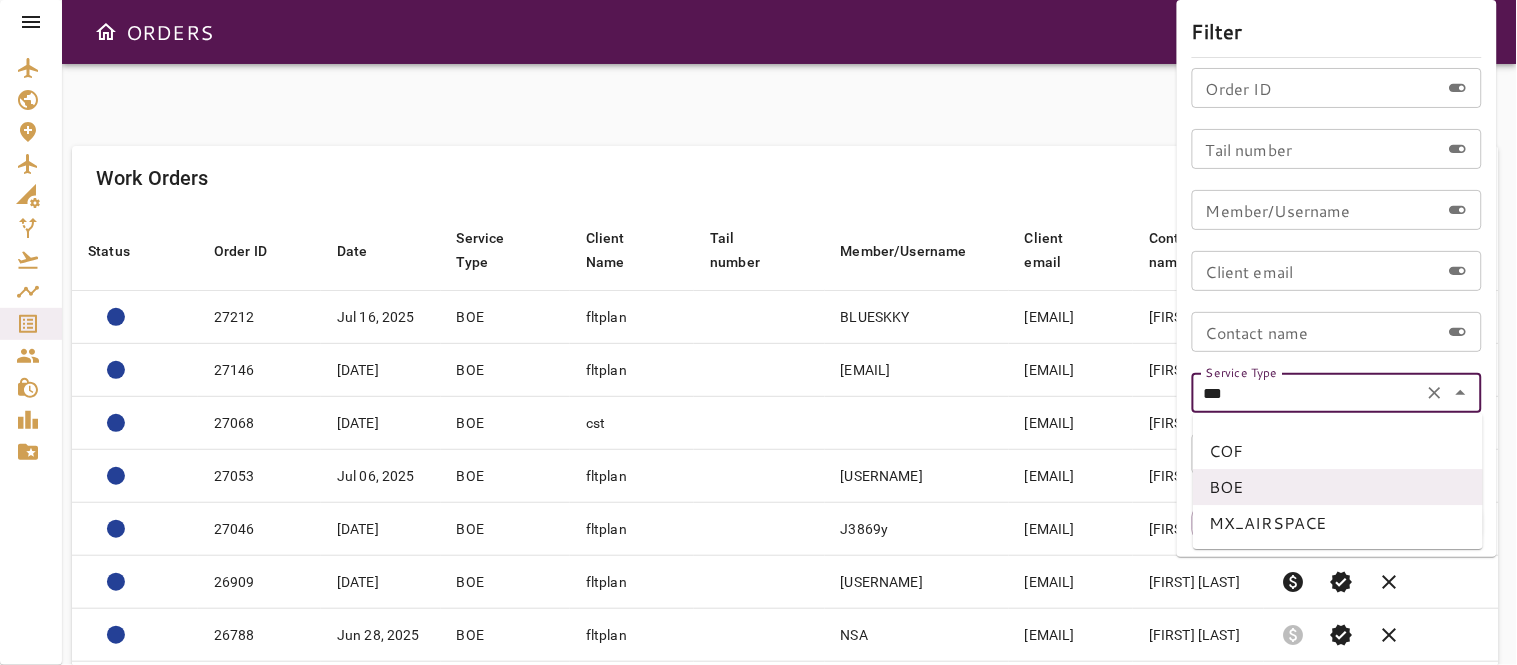 click on "COF" at bounding box center (1338, 451) 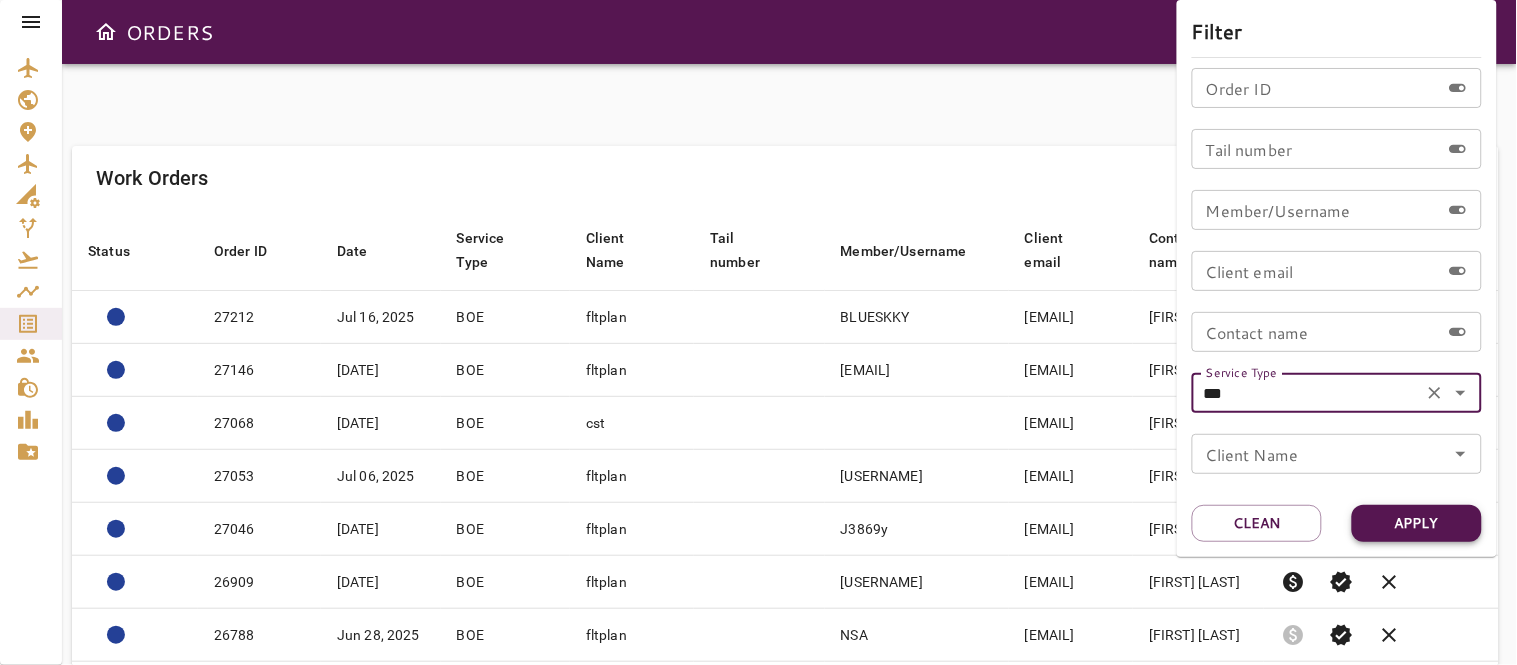 click on "Apply" at bounding box center (1417, 523) 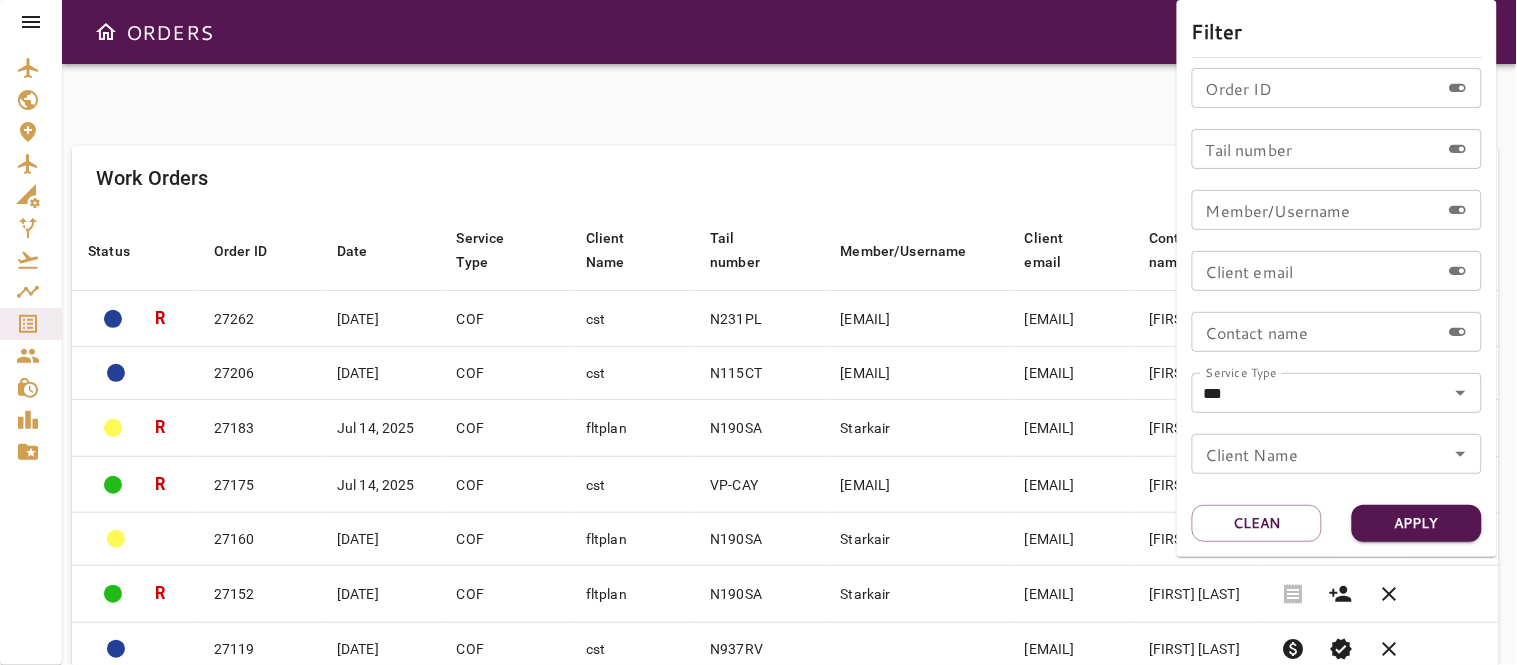 click at bounding box center [758, 332] 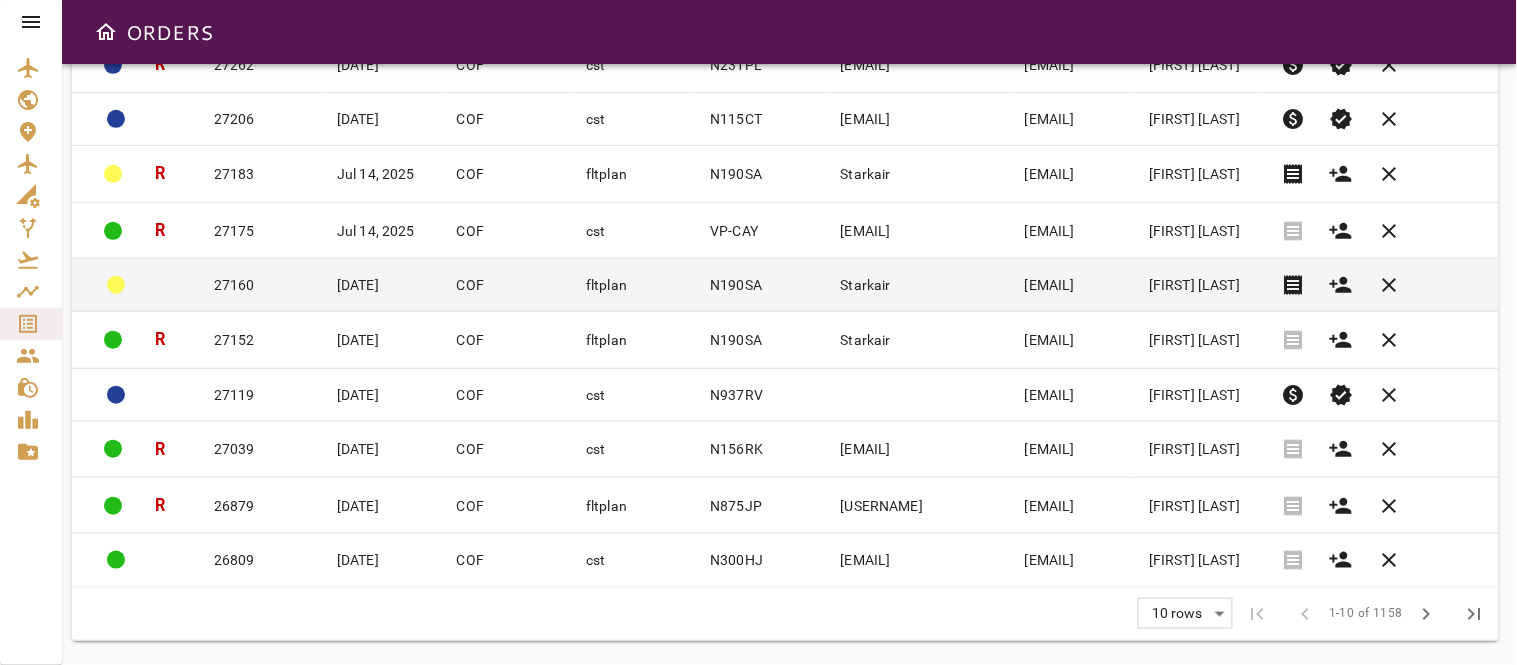 scroll, scrollTop: 433, scrollLeft: 0, axis: vertical 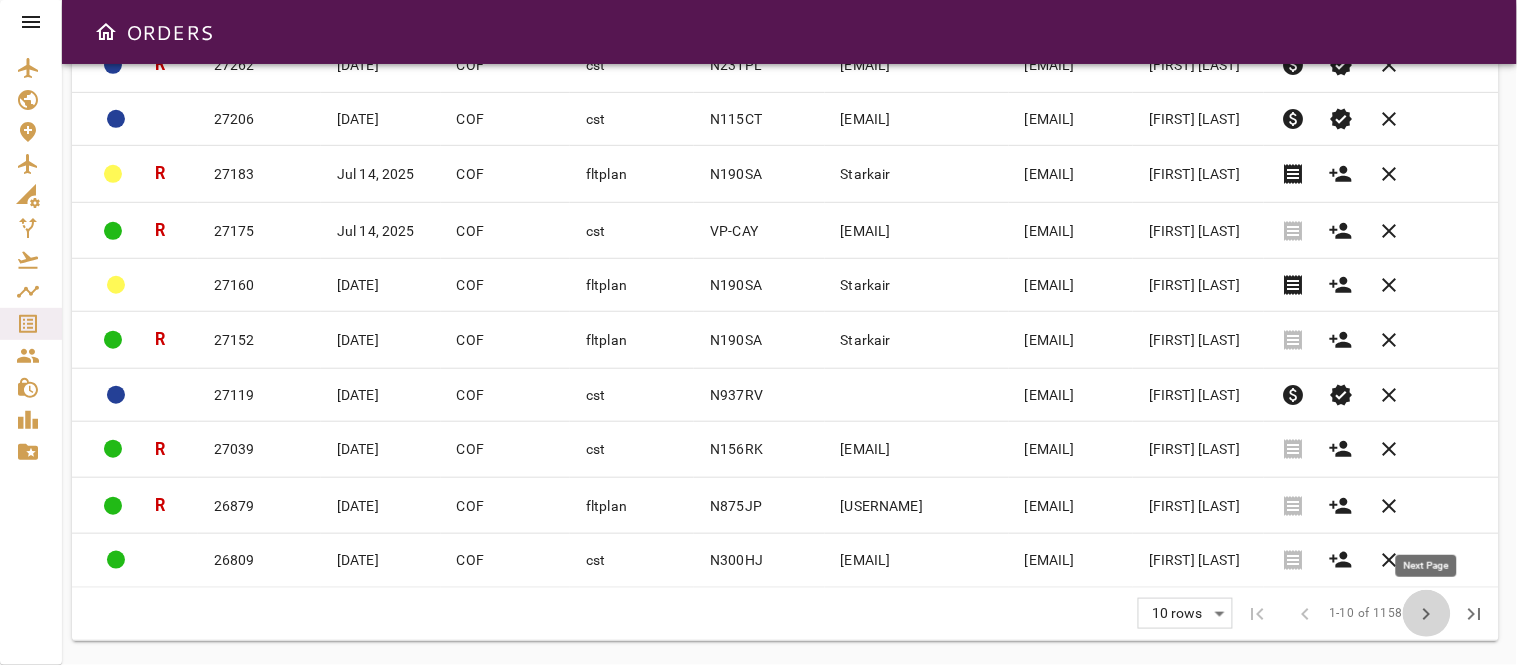 click on "chevron_right" at bounding box center (1427, 614) 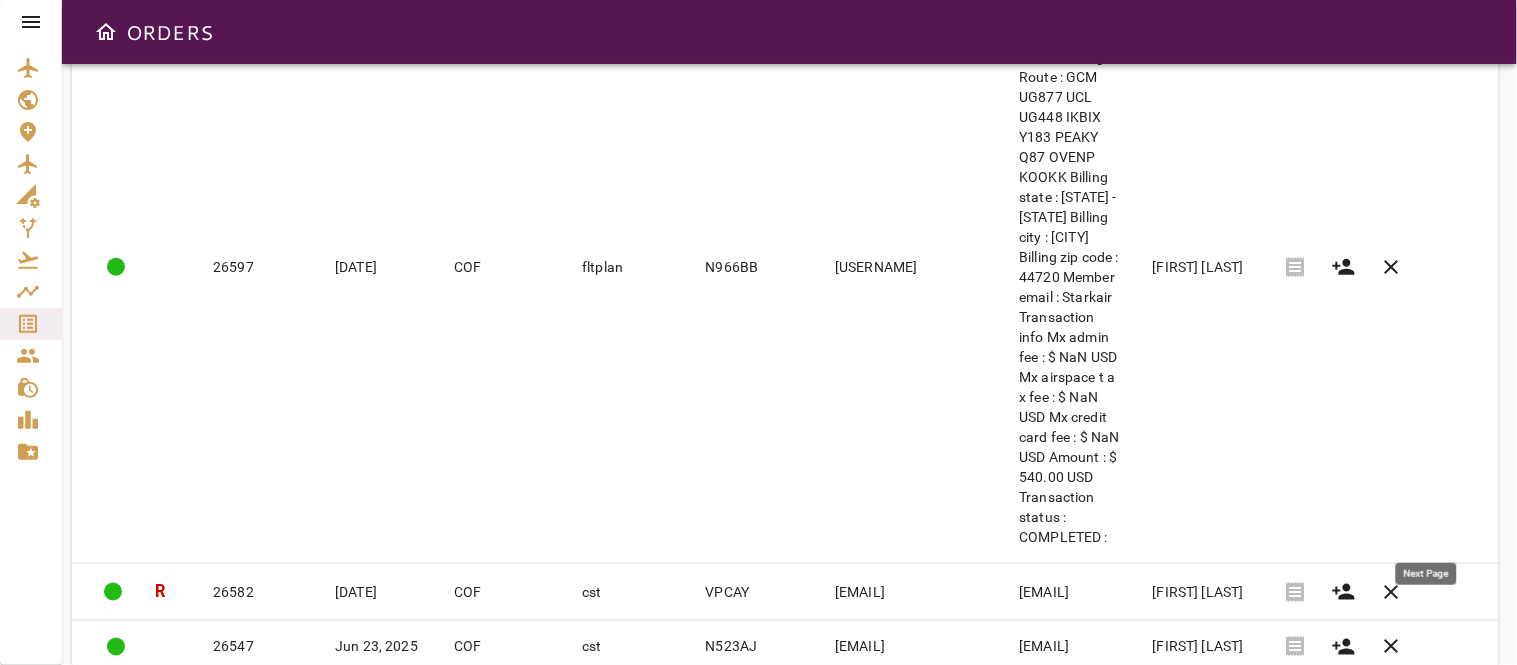 click on "chevron_right" at bounding box center (1427, 972) 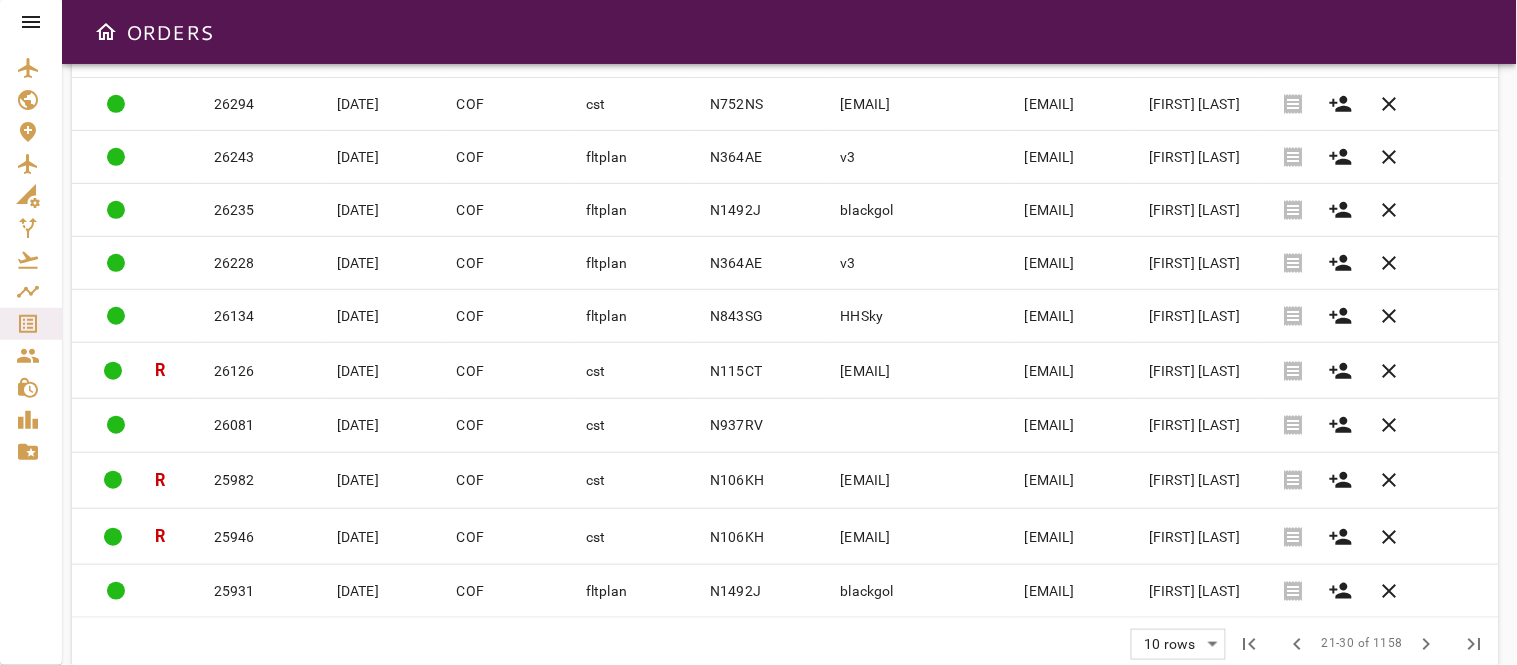 scroll, scrollTop: 433, scrollLeft: 0, axis: vertical 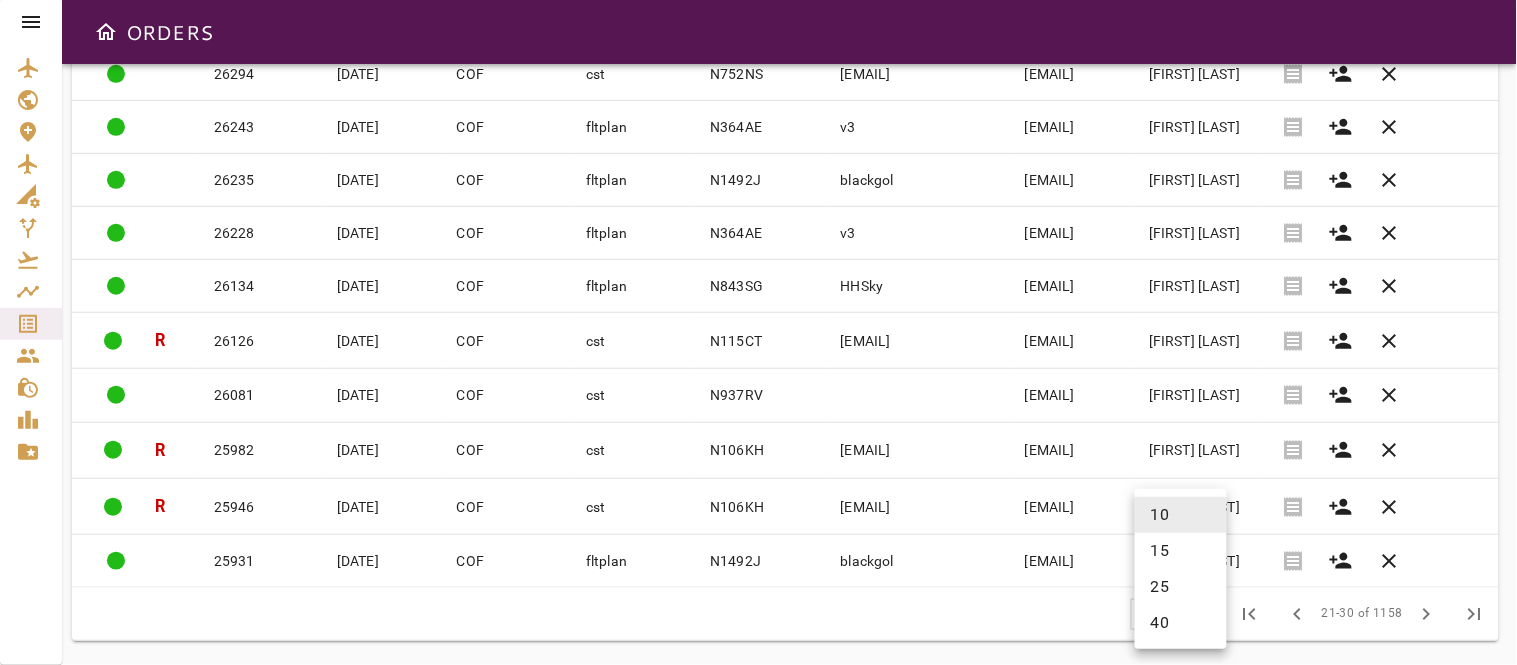 click on "ORDERS Filter Work Orders save_alt Status arrow_downward Order ID arrow_downward Date arrow_downward Service Type arrow_downward Client Name arrow_downward Tail number arrow_downward Member/Username arrow_downward Client email arrow_downward Contact name arrow_downward Actions 26294 [DATE] COF cst N752NS [EMAIL] [EMAIL] [FIRST] [LAST] receipt clear 26243 [DATE] COF fltplan N364AE v3 [EMAIL] [FIRST] [LAST] receipt clear 26235 [DATE] COF fltplan N1492J blackgol [EMAIL] [FIRST] [LAST] receipt clear 26228 [DATE] COF fltplan N364AE v3 [EMAIL] [FIRST] [LAST] receipt clear 26134 [DATE] COF fltplan N843SG HHSky [EMAIL] [FIRST] [LAST] receipt clear R 26126 [DATE] COF cst N115CT [EMAIL] [EMAIL] [FIRST] [LAST] receipt clear 26081 [DATE] COF cst N937RV [EMAIL] [FIRST] [LAST] receipt clear R 25982 [DATE] COF cst N106KH clear" at bounding box center [758, 332] 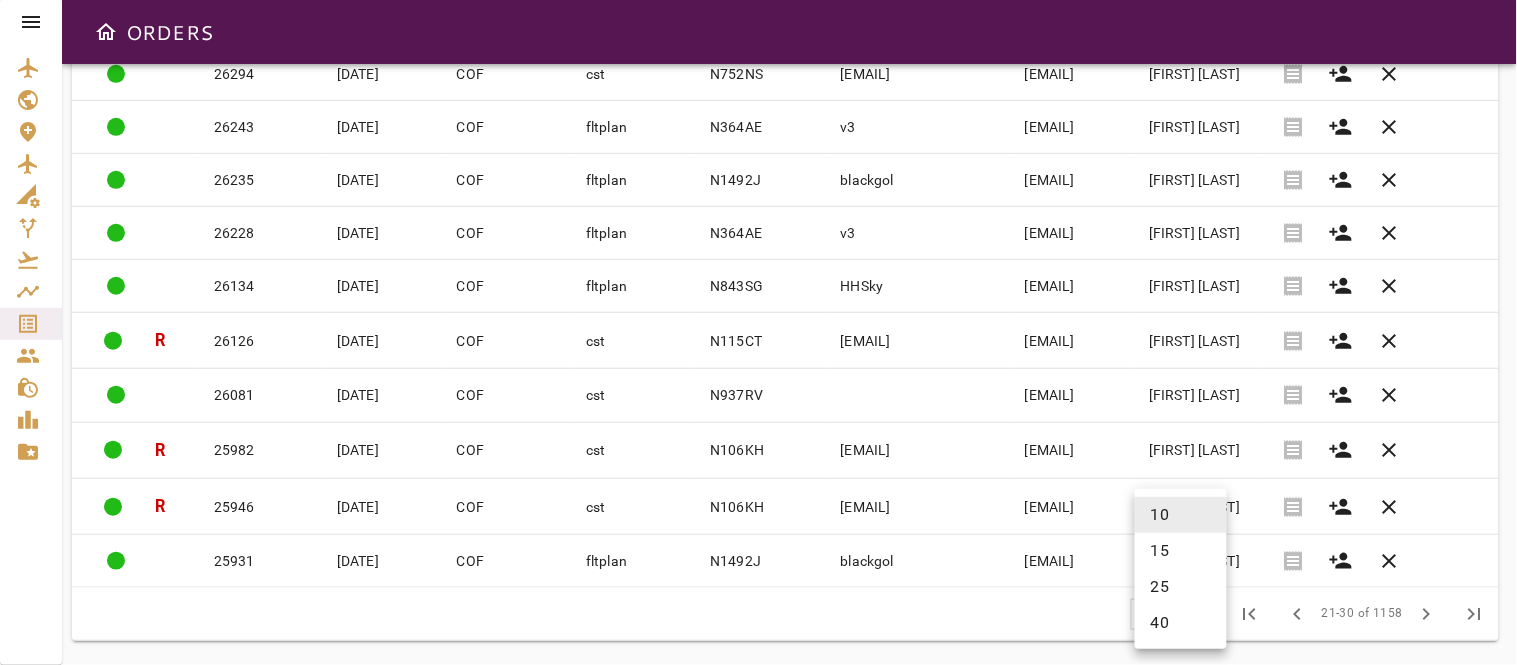 click on "25" at bounding box center (1181, 587) 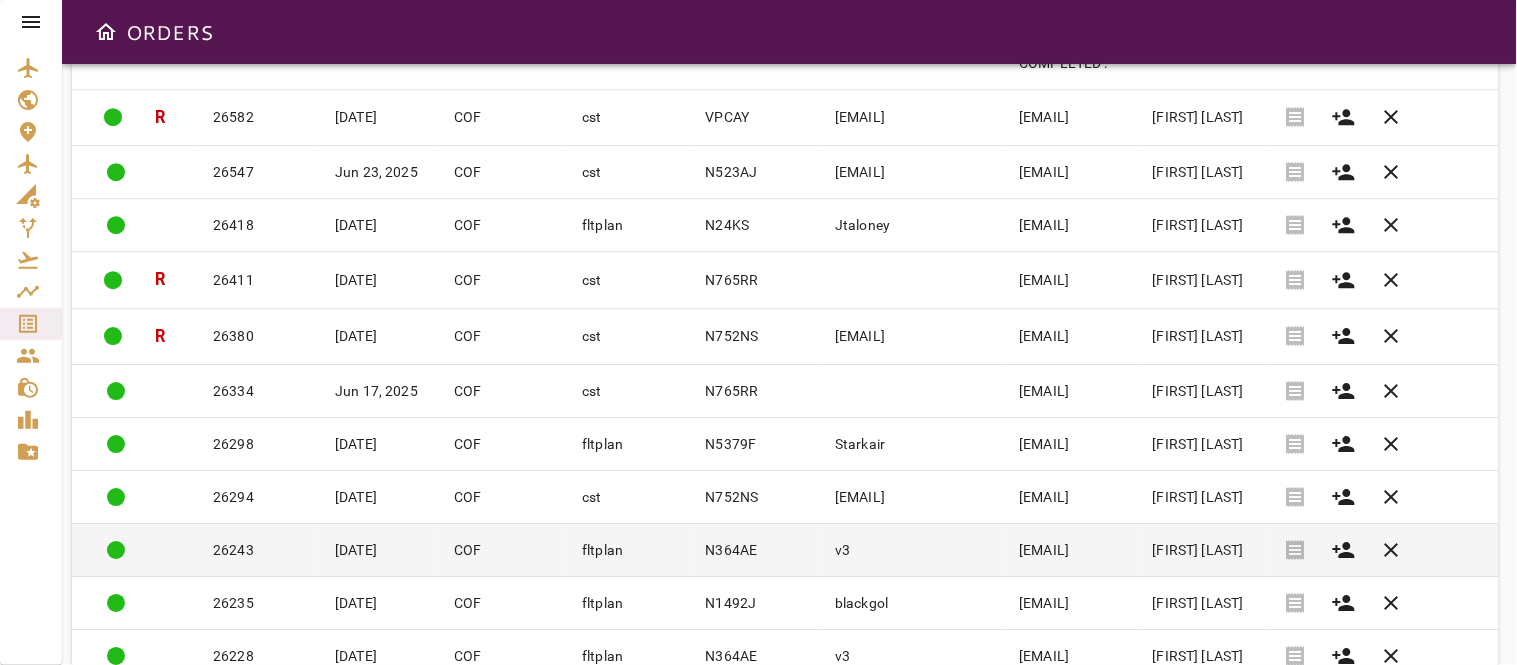 scroll, scrollTop: 1537, scrollLeft: 0, axis: vertical 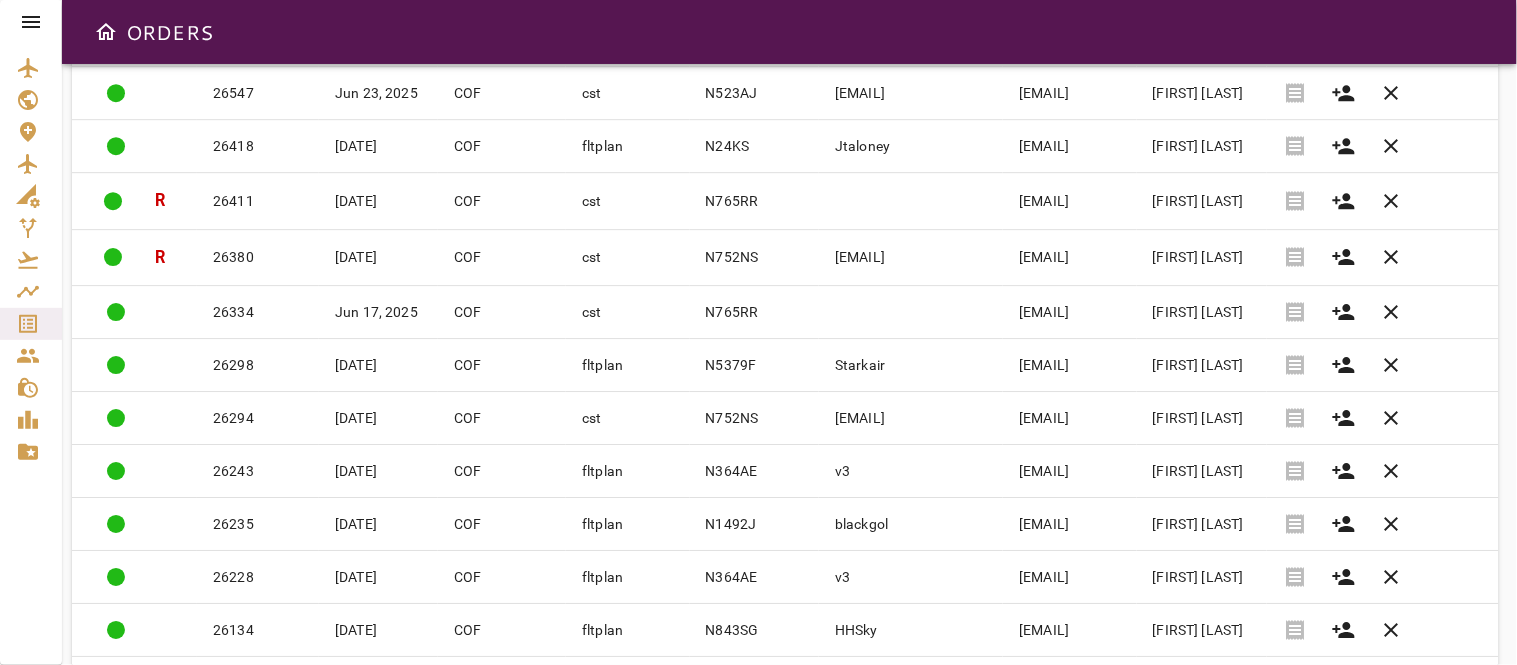 click on "ORDERS Filter Work Orders save_alt Status arrow_downward Order ID arrow_downward Date arrow_downward Service Type arrow_downward Client Name arrow_downward Tail number arrow_downward Member/Username arrow_downward Client email arrow_downward Contact name arrow_downward Actions R 27262 [DATE] COF cst N231PL [EMAIL] [EMAIL] [FIRST] [LAST] paid verified clear 27206 [DATE] COF cst N115CT [EMAIL] [EMAIL] [FIRST] [LAST] paid verified clear R 27183 [DATE] COF fltplan N190SA Starkair [EMAIL] [FIRST] [LAST] receipt clear R 27175 [DATE] COF cst VP-CAY [EMAIL] [EMAIL] [FIRST] [LAST] receipt clear 27160 [DATE] COF fltplan N190SA Starkair [EMAIL] [FIRST] [LAST] receipt clear R 27152 [DATE] COF fltplan N190SA Starkair [EMAIL] [FIRST] [LAST] receipt clear 27119 [DATE] COF cst N937RV [EMAIL] [FIRST] [LAST] paid verified clear R COF" at bounding box center (758, 332) 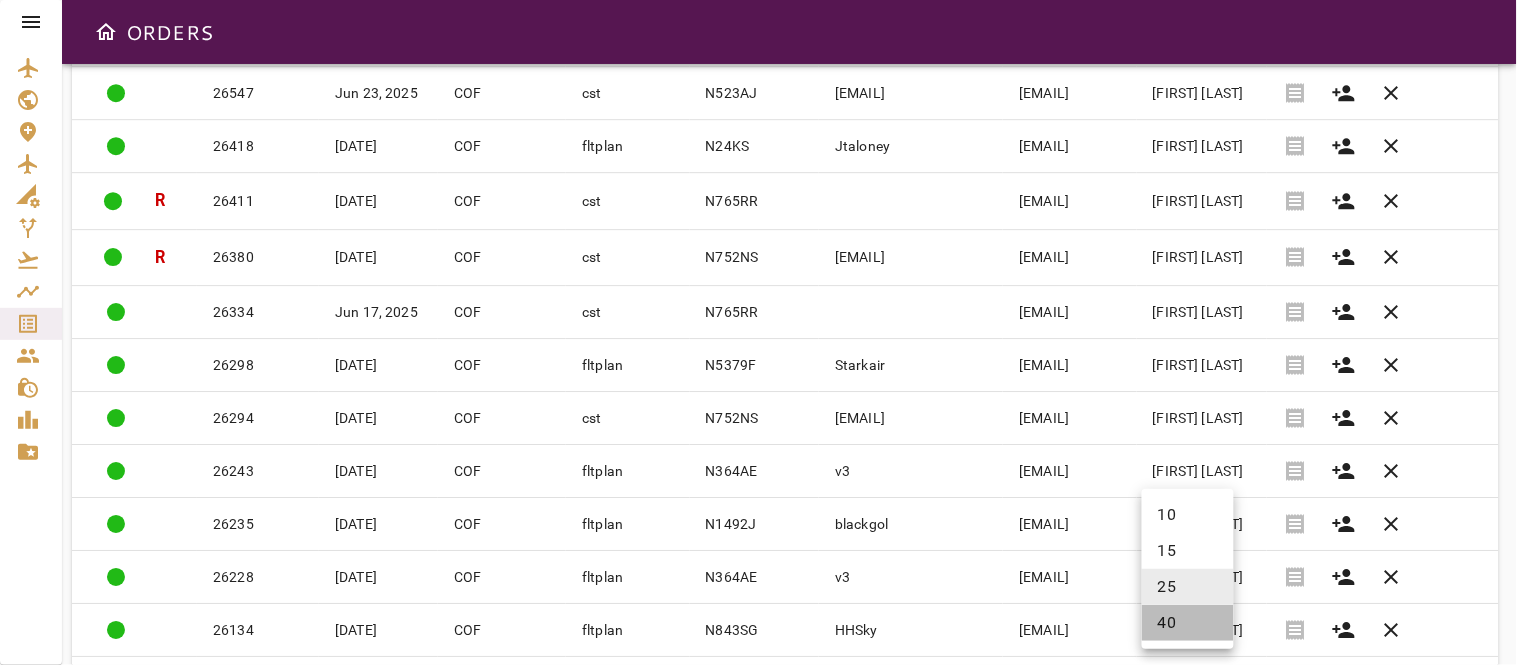 click on "40" at bounding box center [1188, 623] 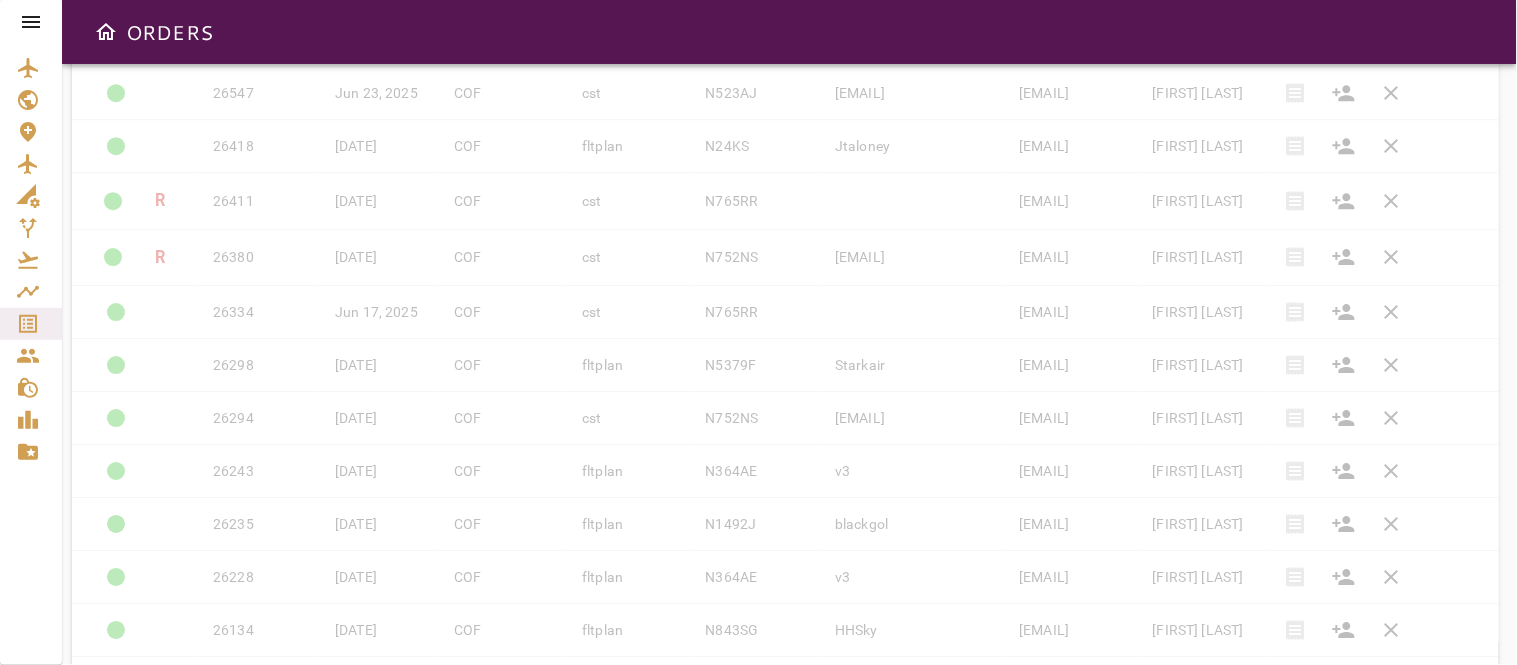 type on "**" 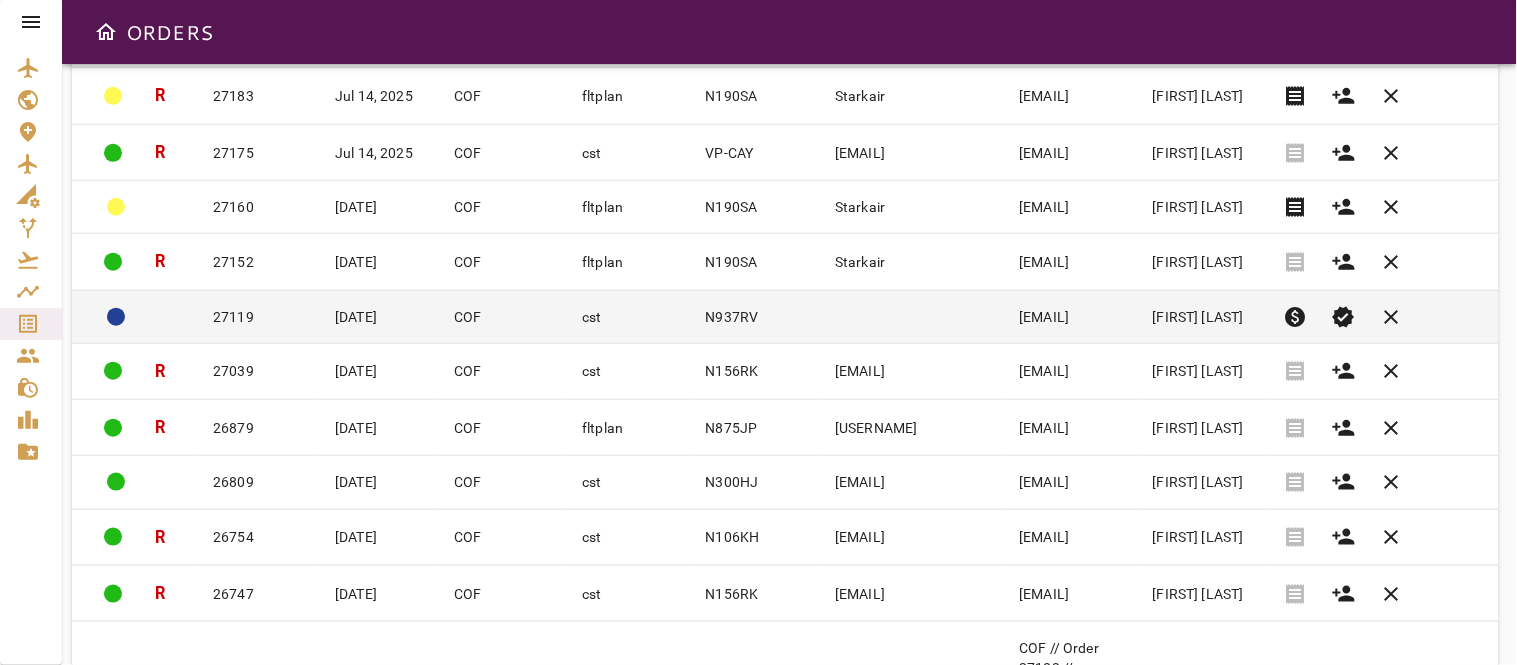 scroll, scrollTop: 333, scrollLeft: 0, axis: vertical 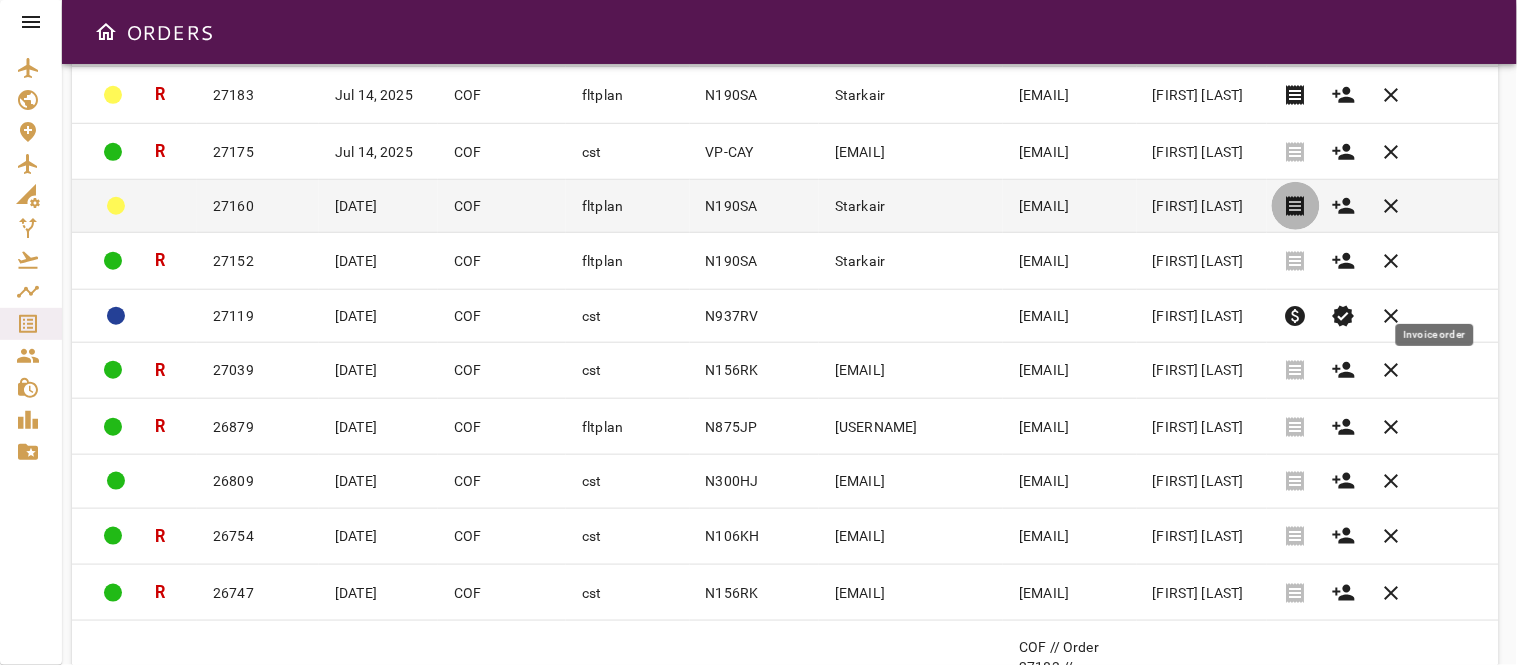 click on "receipt" at bounding box center [1296, 206] 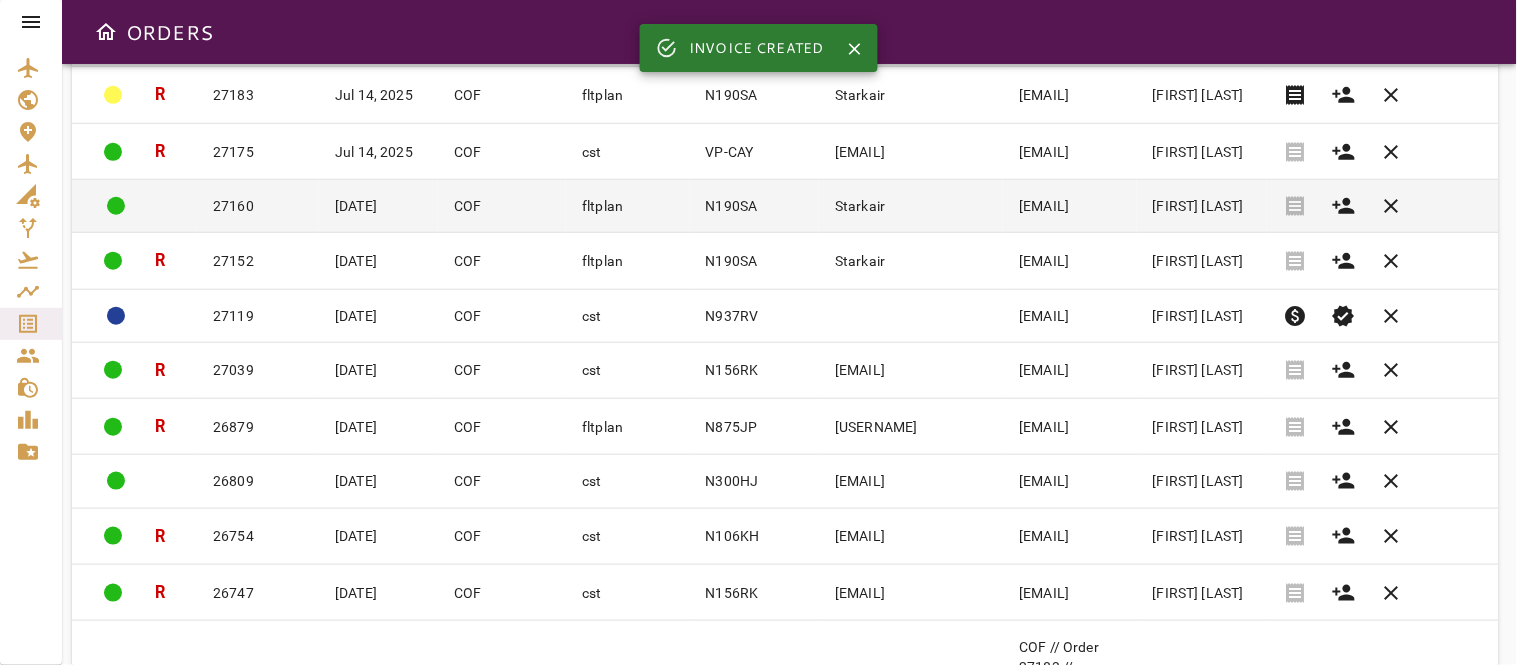 click on "Starkair" at bounding box center [911, 206] 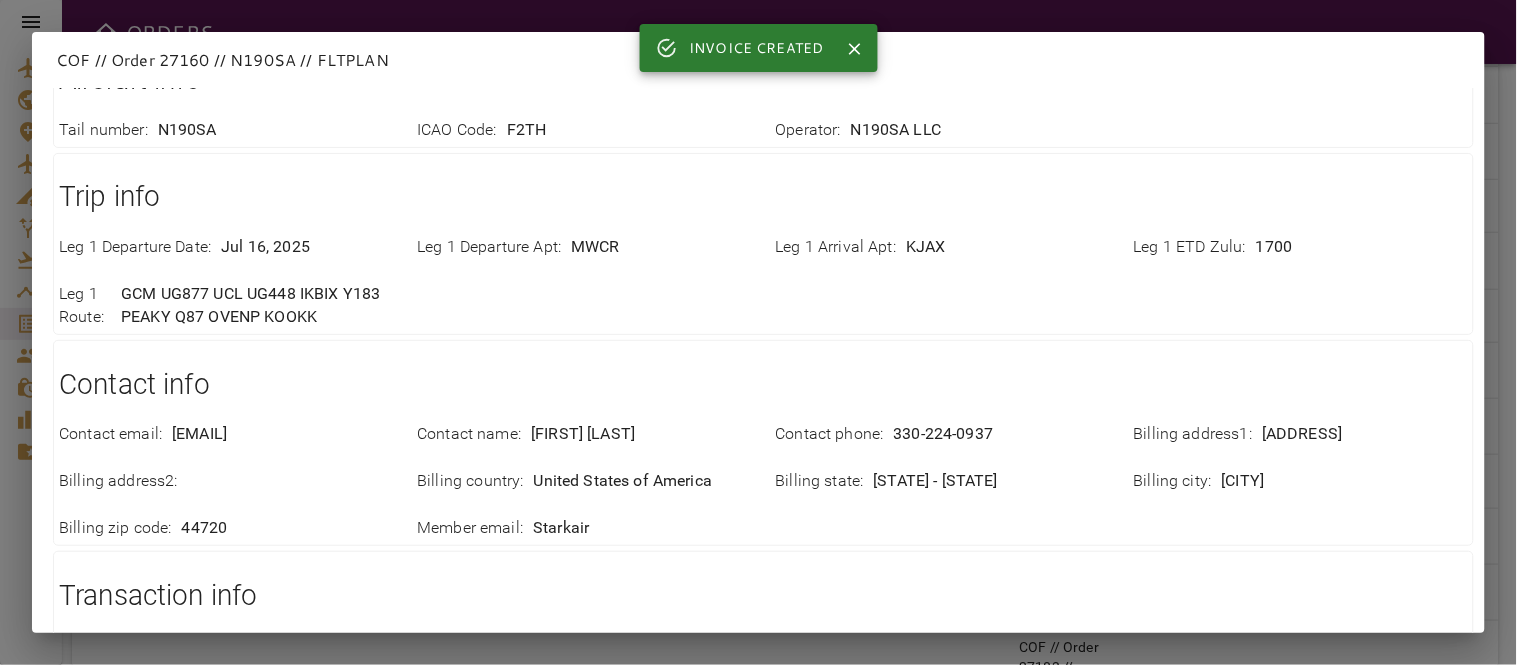 scroll, scrollTop: 717, scrollLeft: 0, axis: vertical 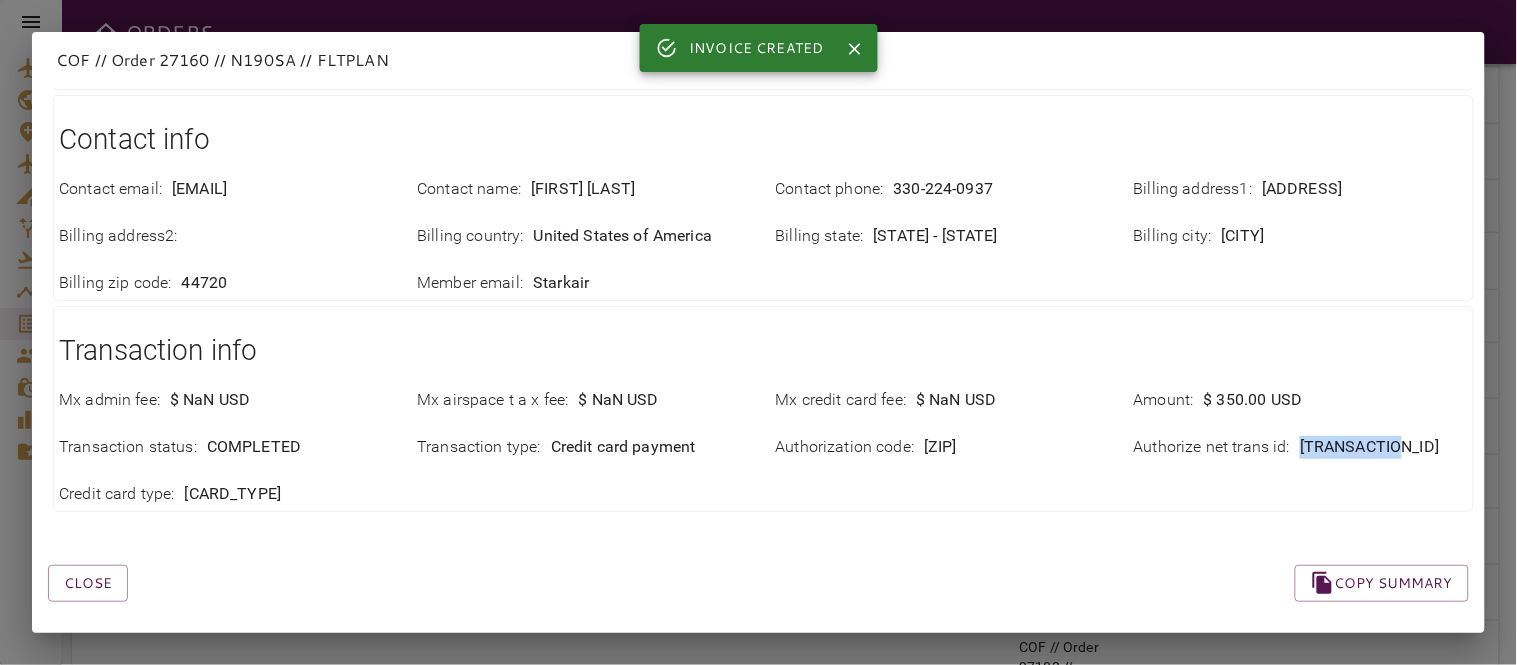 copy on "[TRANSACTION_ID]" 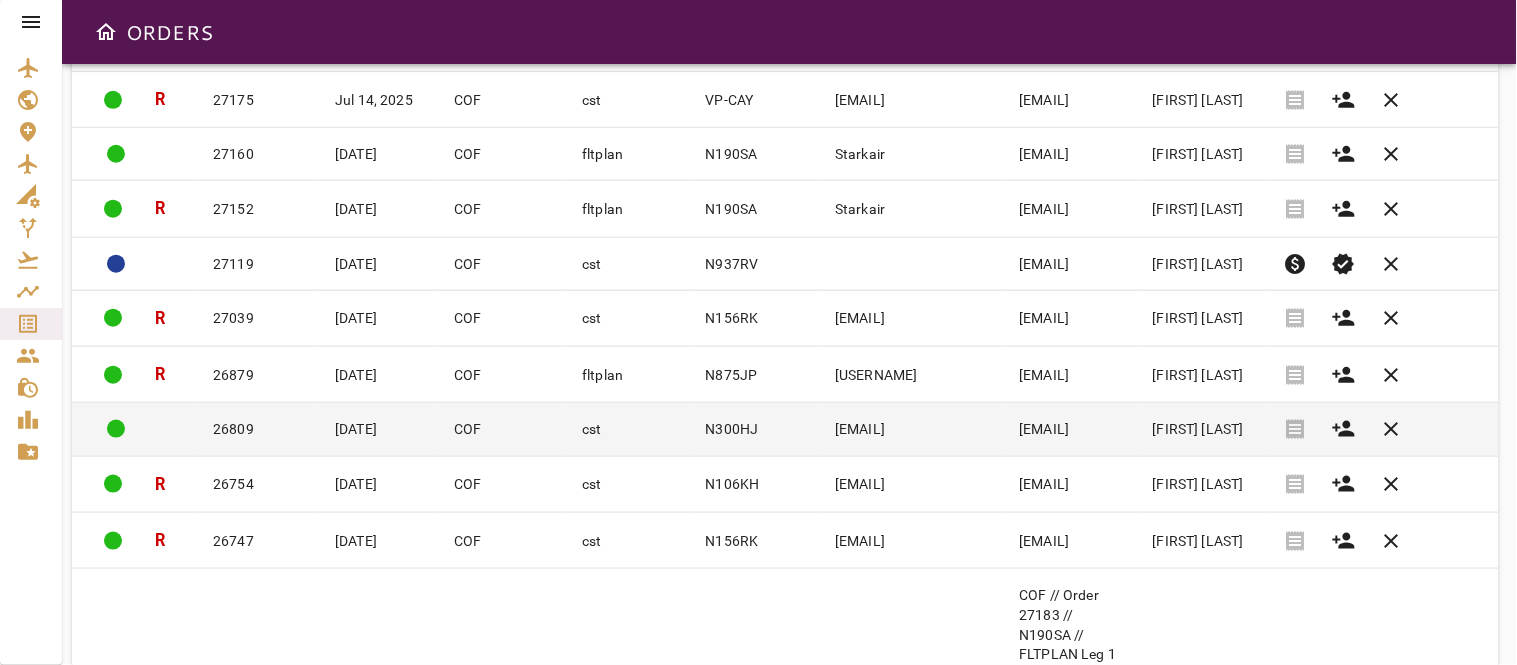 scroll, scrollTop: 333, scrollLeft: 0, axis: vertical 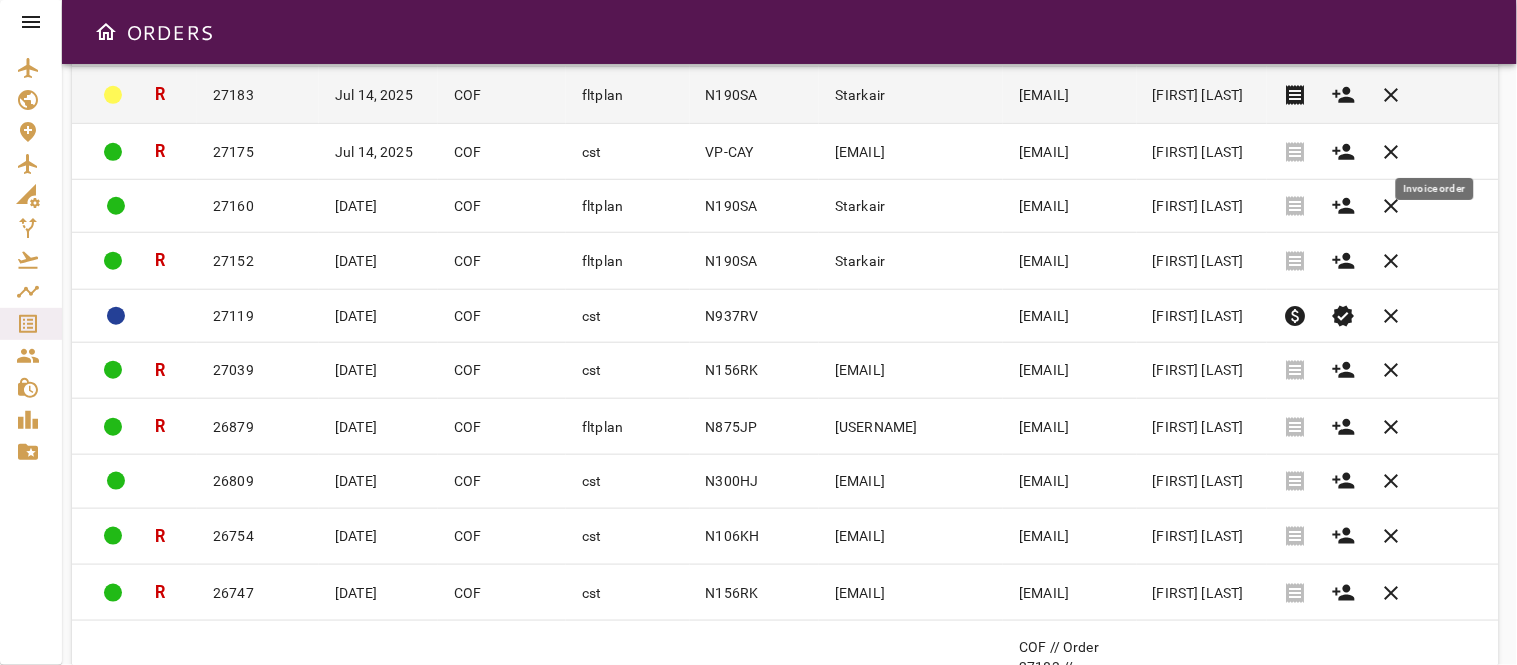 click on "receipt" at bounding box center [1296, 95] 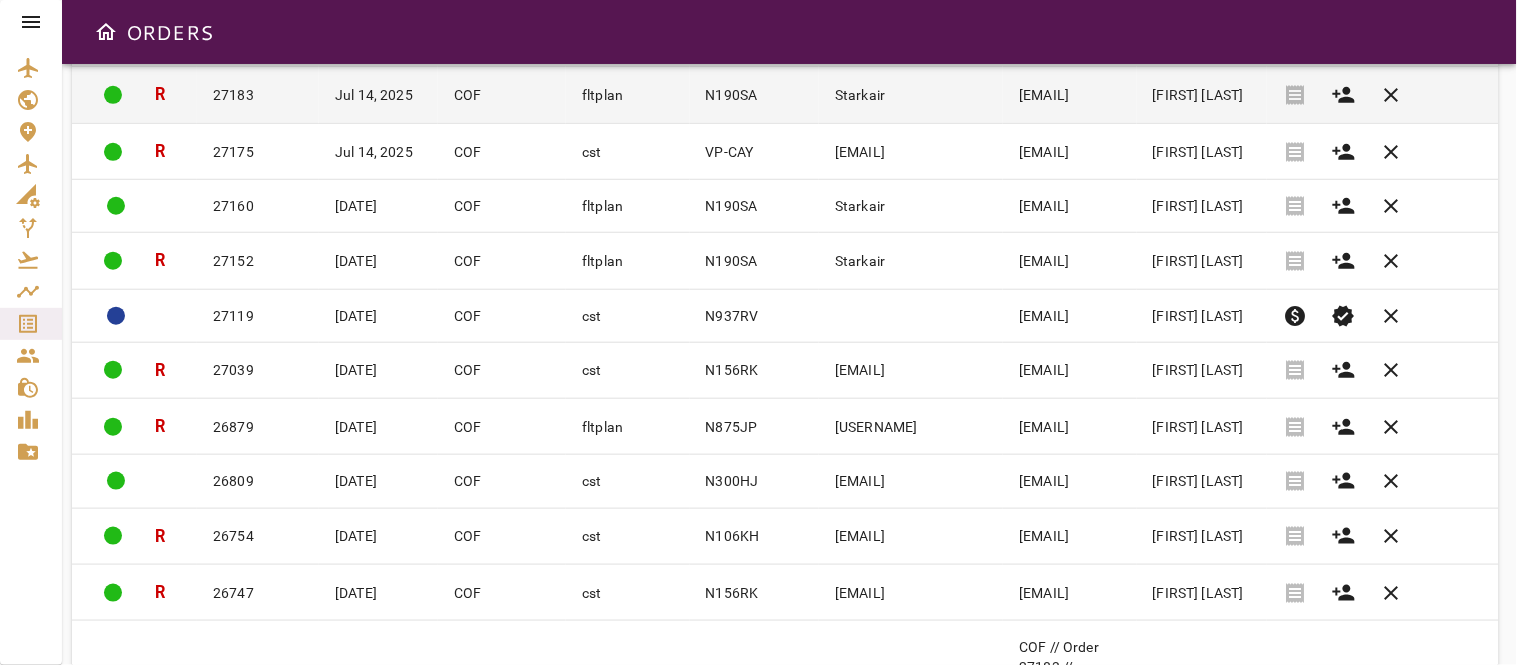 click on "Starkair" at bounding box center [911, 95] 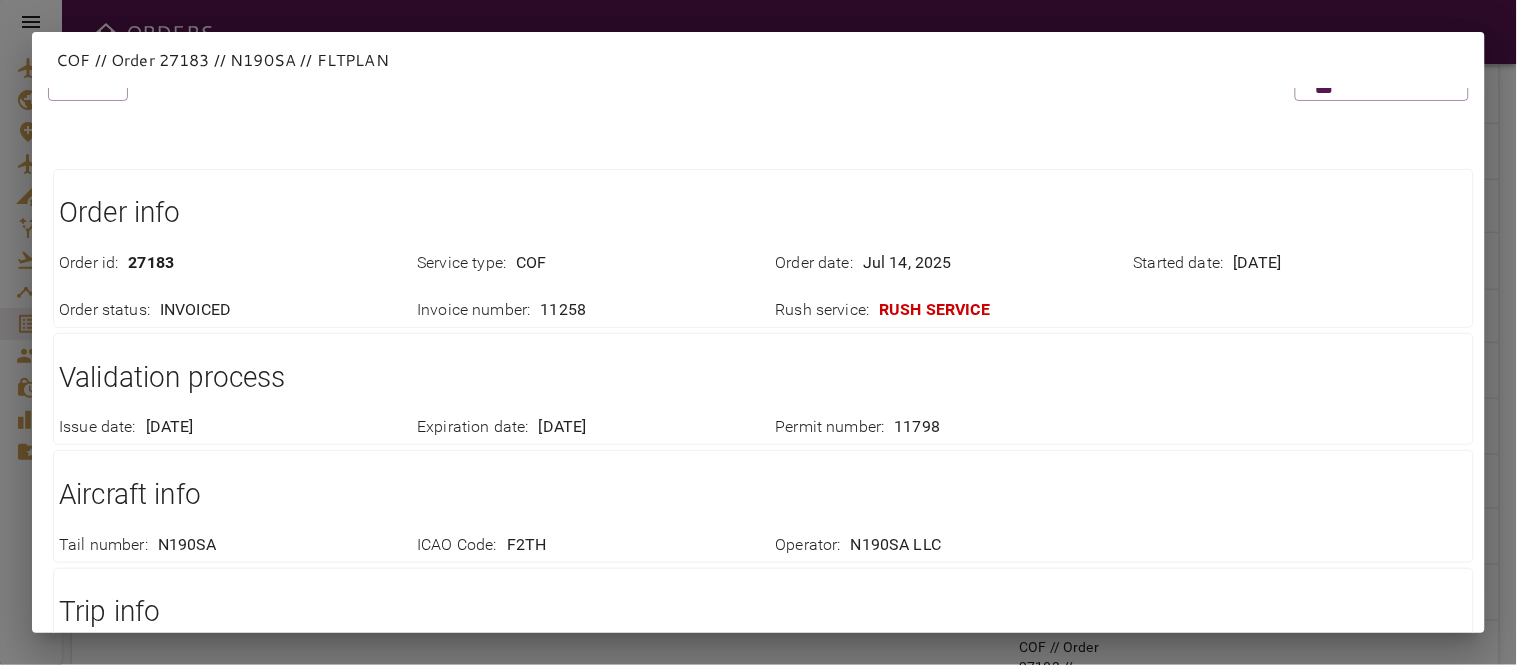 scroll, scrollTop: 0, scrollLeft: 0, axis: both 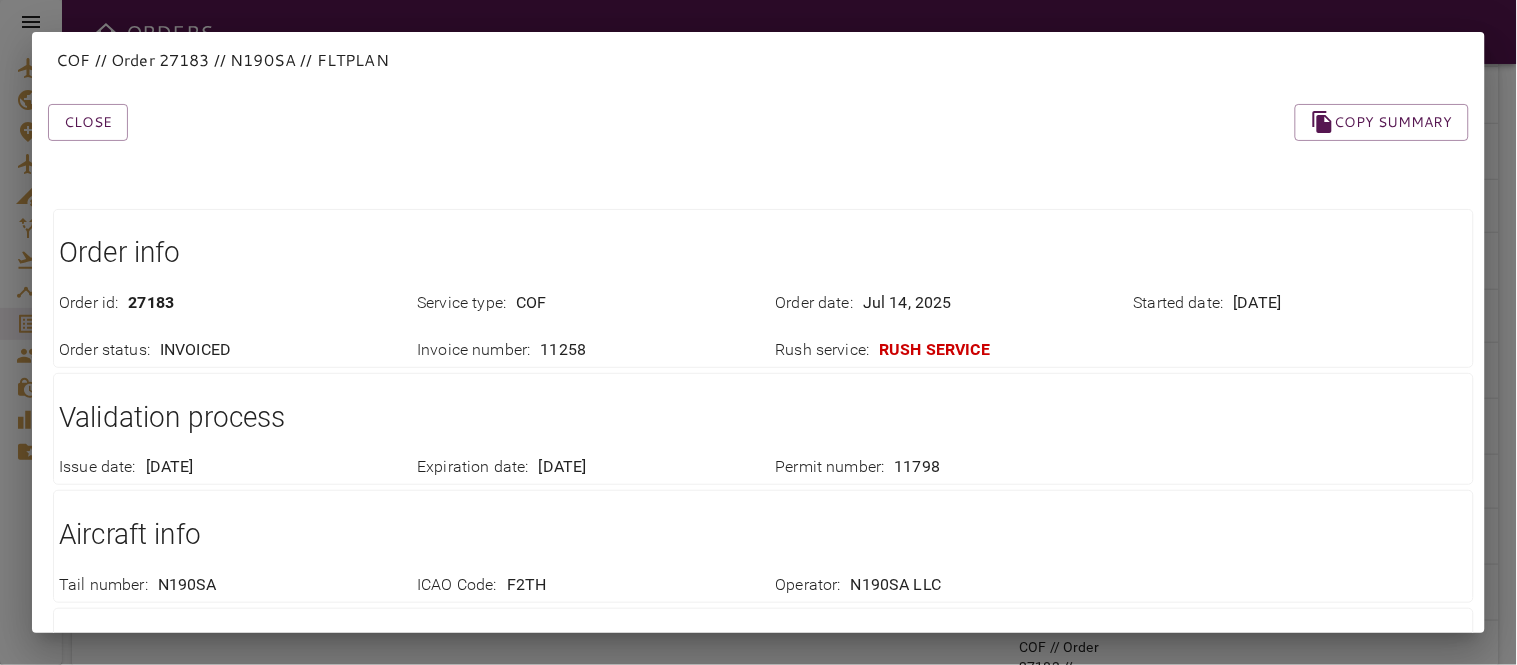 drag, startPoint x: 700, startPoint y: 183, endPoint x: 730, endPoint y: 203, distance: 36.05551 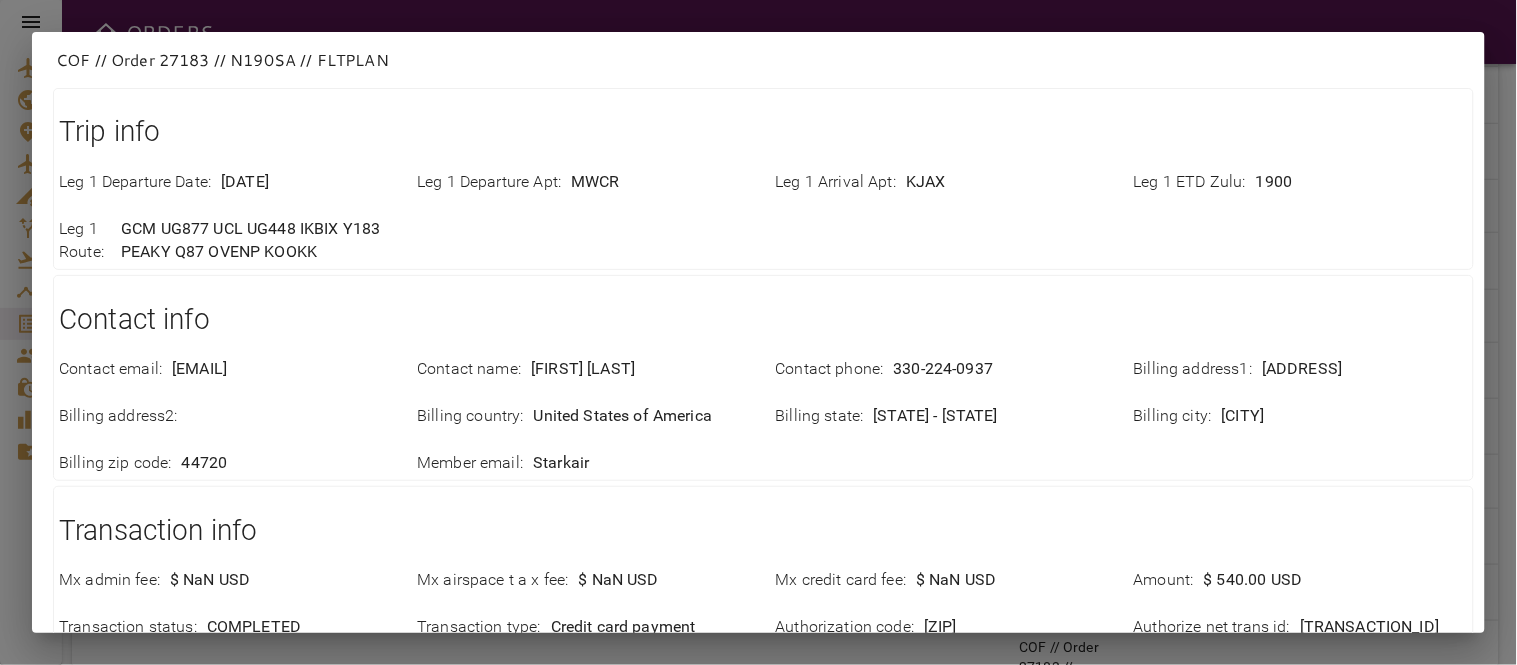 scroll, scrollTop: 717, scrollLeft: 0, axis: vertical 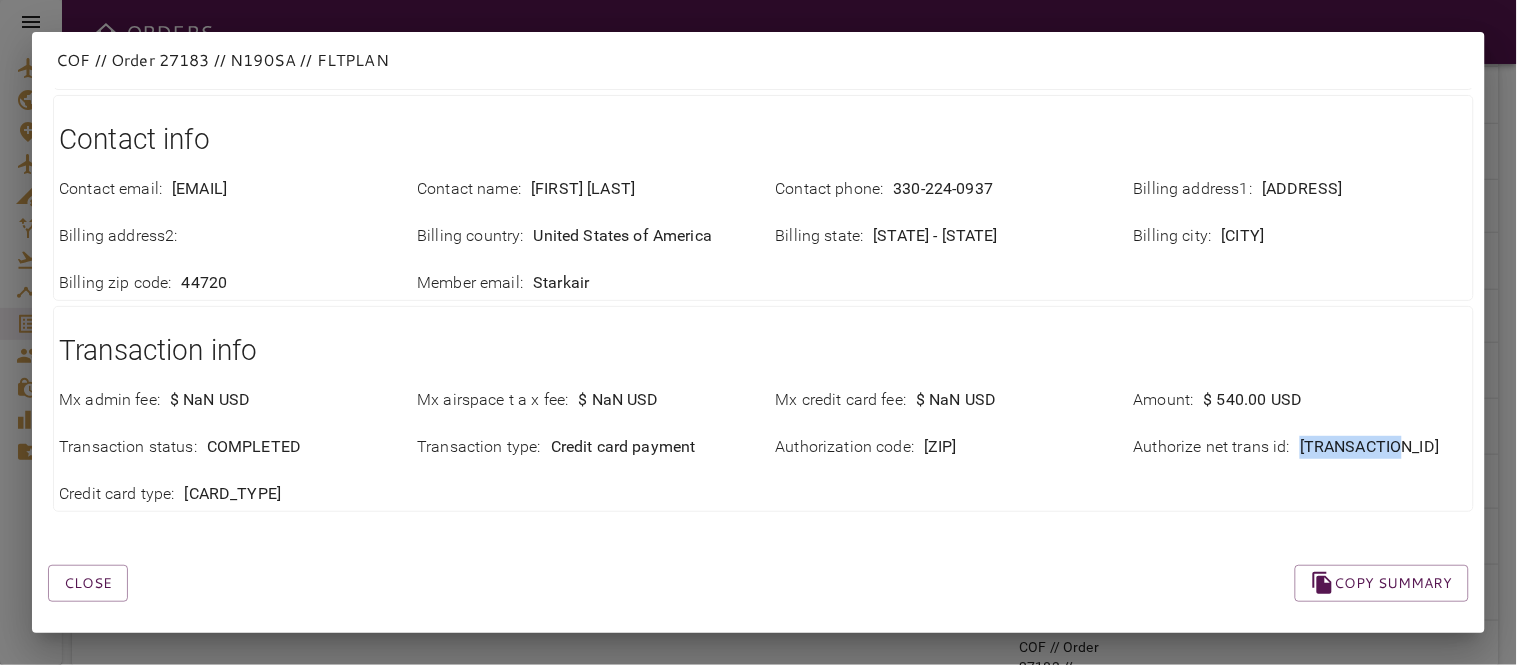 drag, startPoint x: 1283, startPoint y: 431, endPoint x: 1446, endPoint y: 428, distance: 163.0276 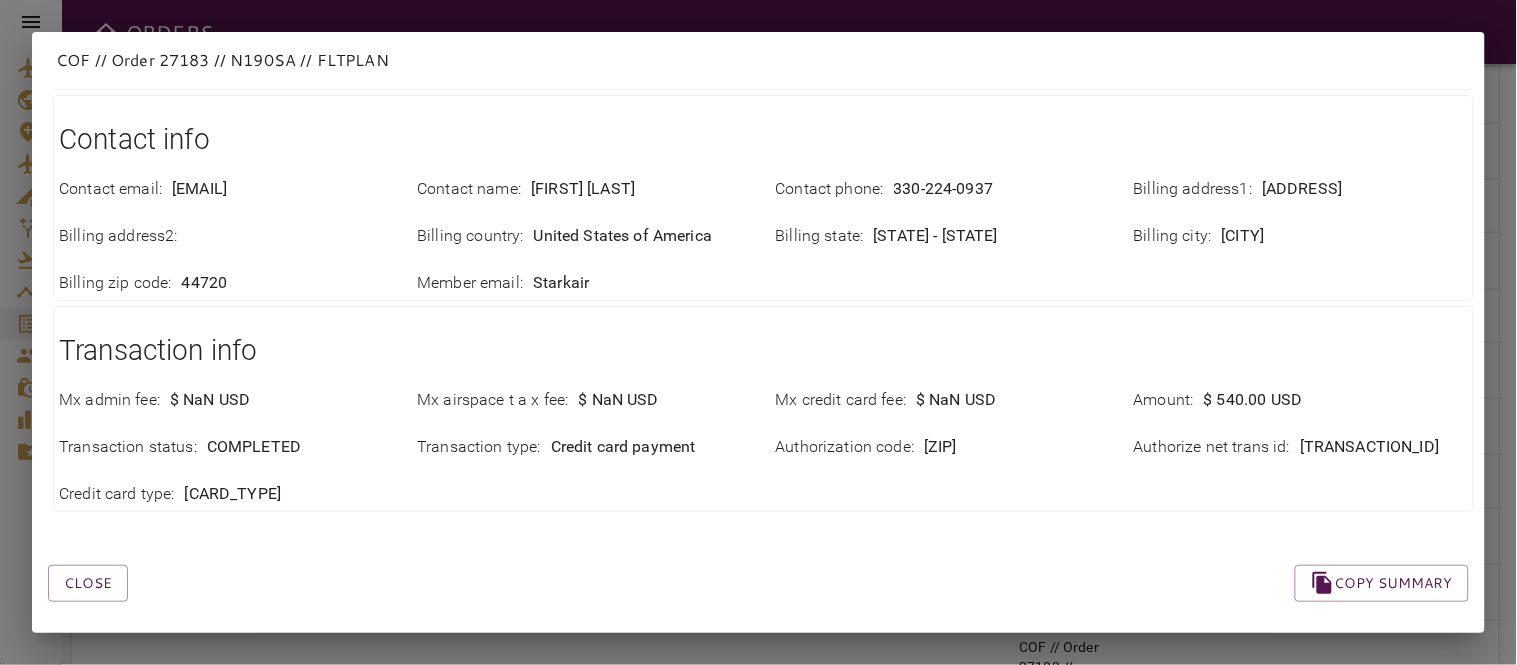 click on "Close  Copy summary" at bounding box center (734, 559) 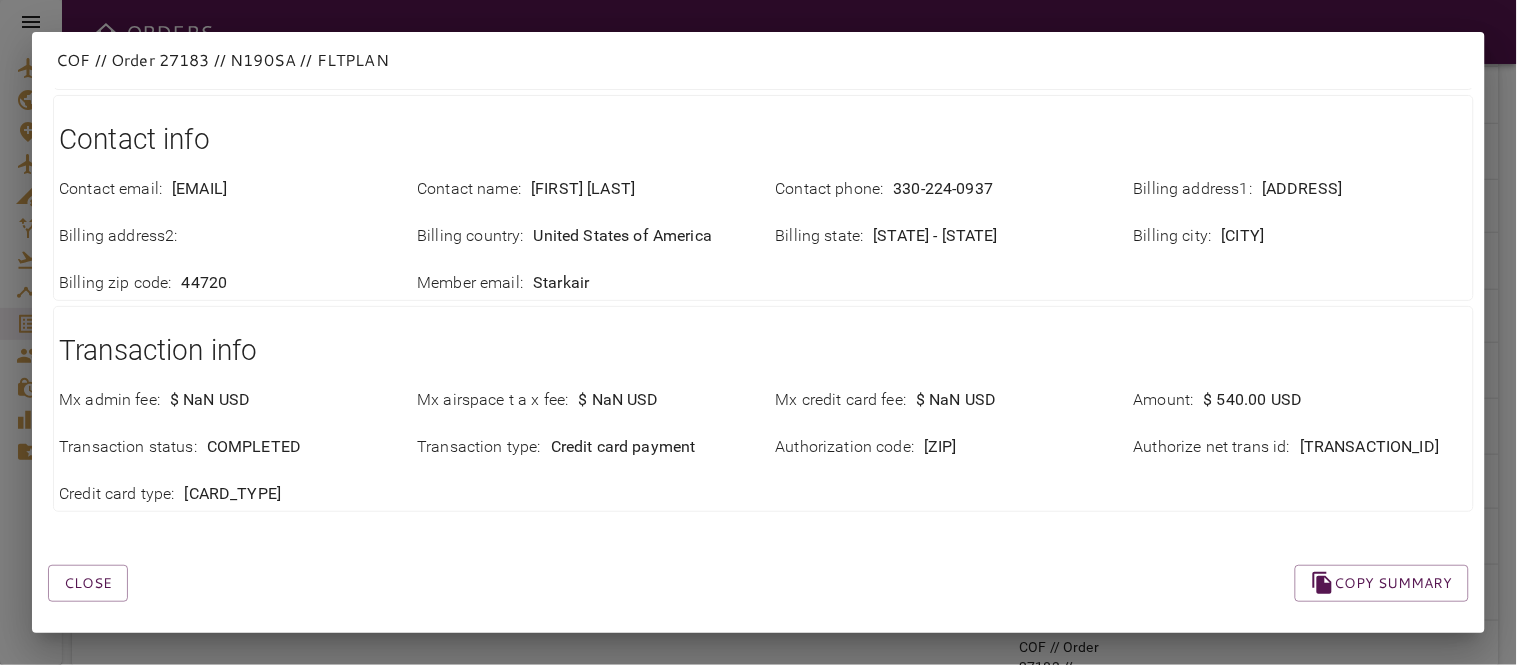drag, startPoint x: 88, startPoint y: 570, endPoint x: 155, endPoint y: 566, distance: 67.11929 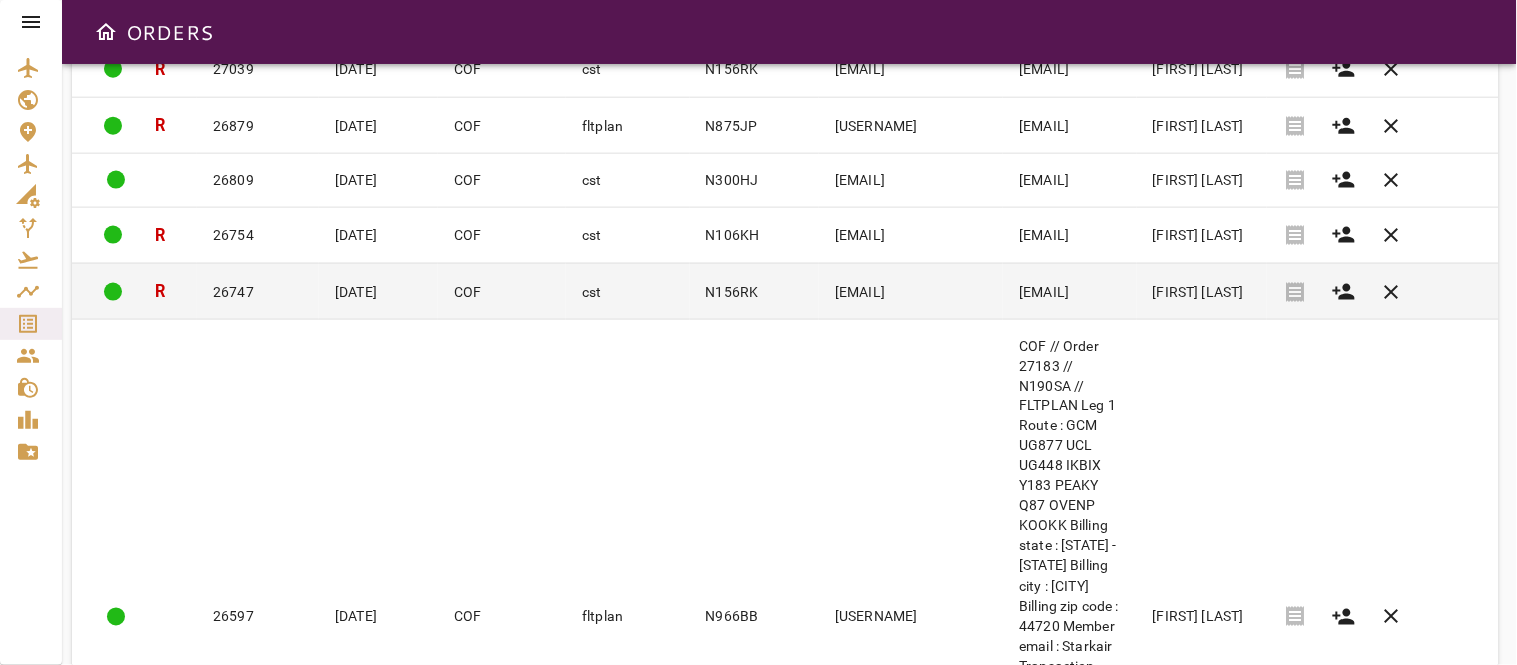 scroll, scrollTop: 0, scrollLeft: 0, axis: both 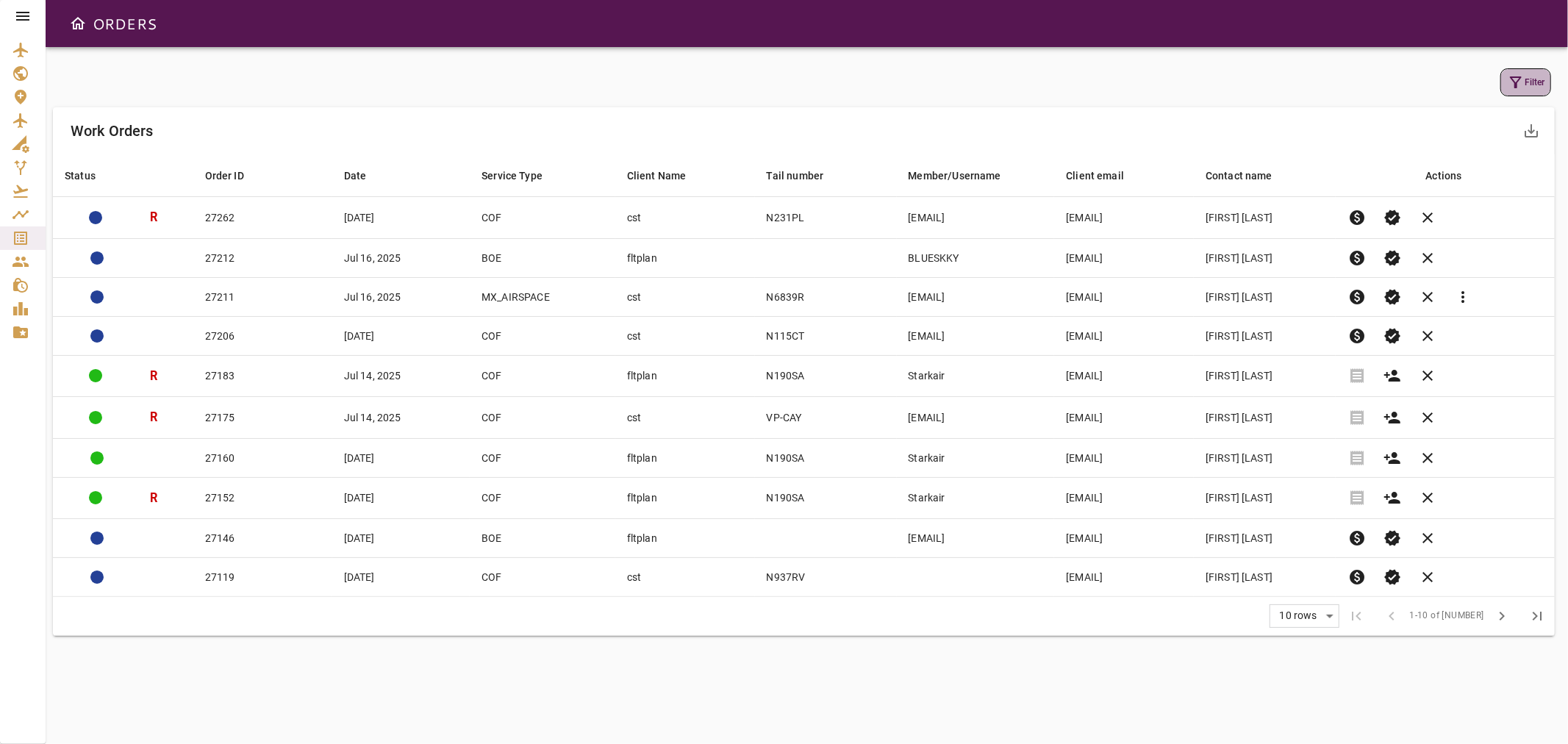 click on "Filter" at bounding box center (1525, 82) 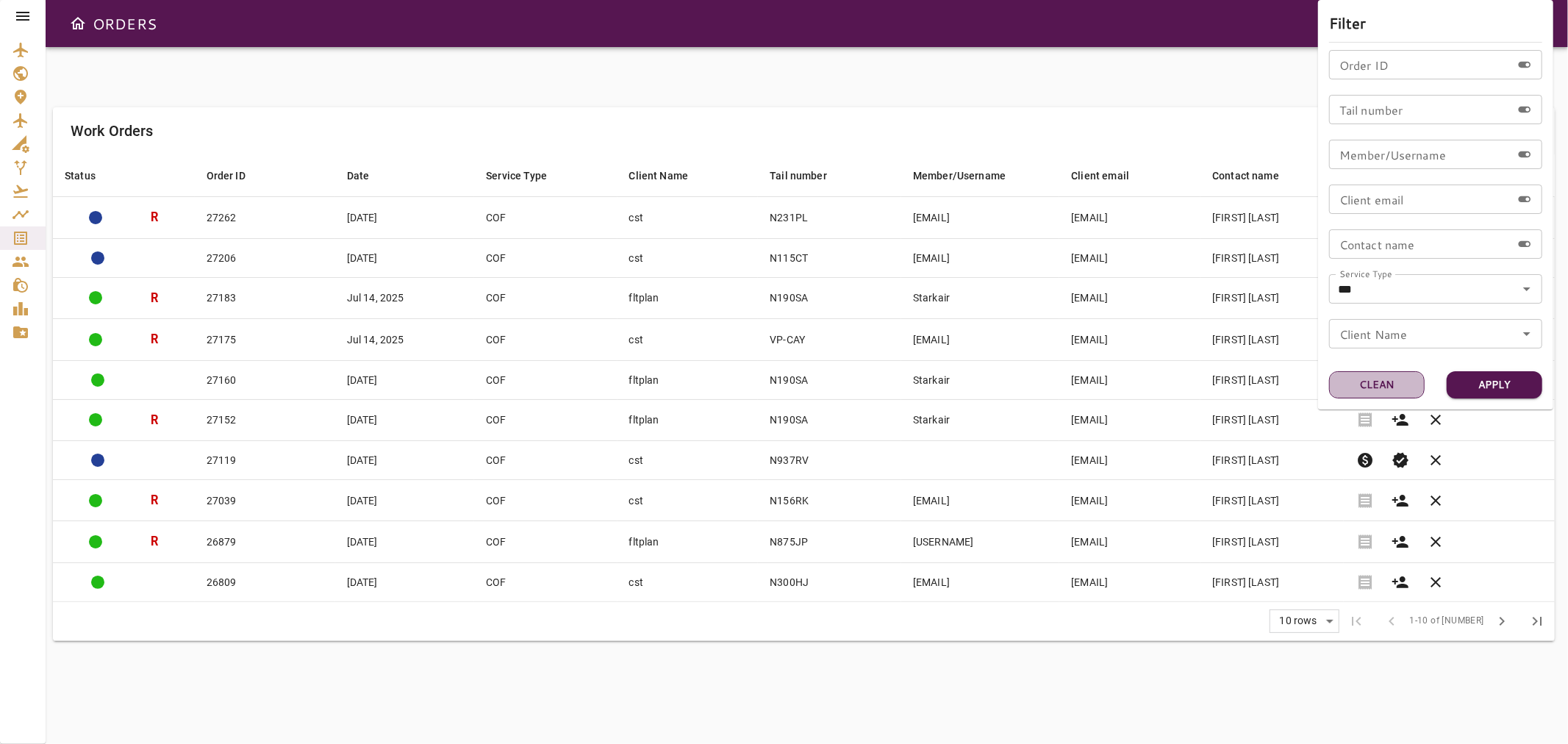 click on "Clean" at bounding box center [1377, 384] 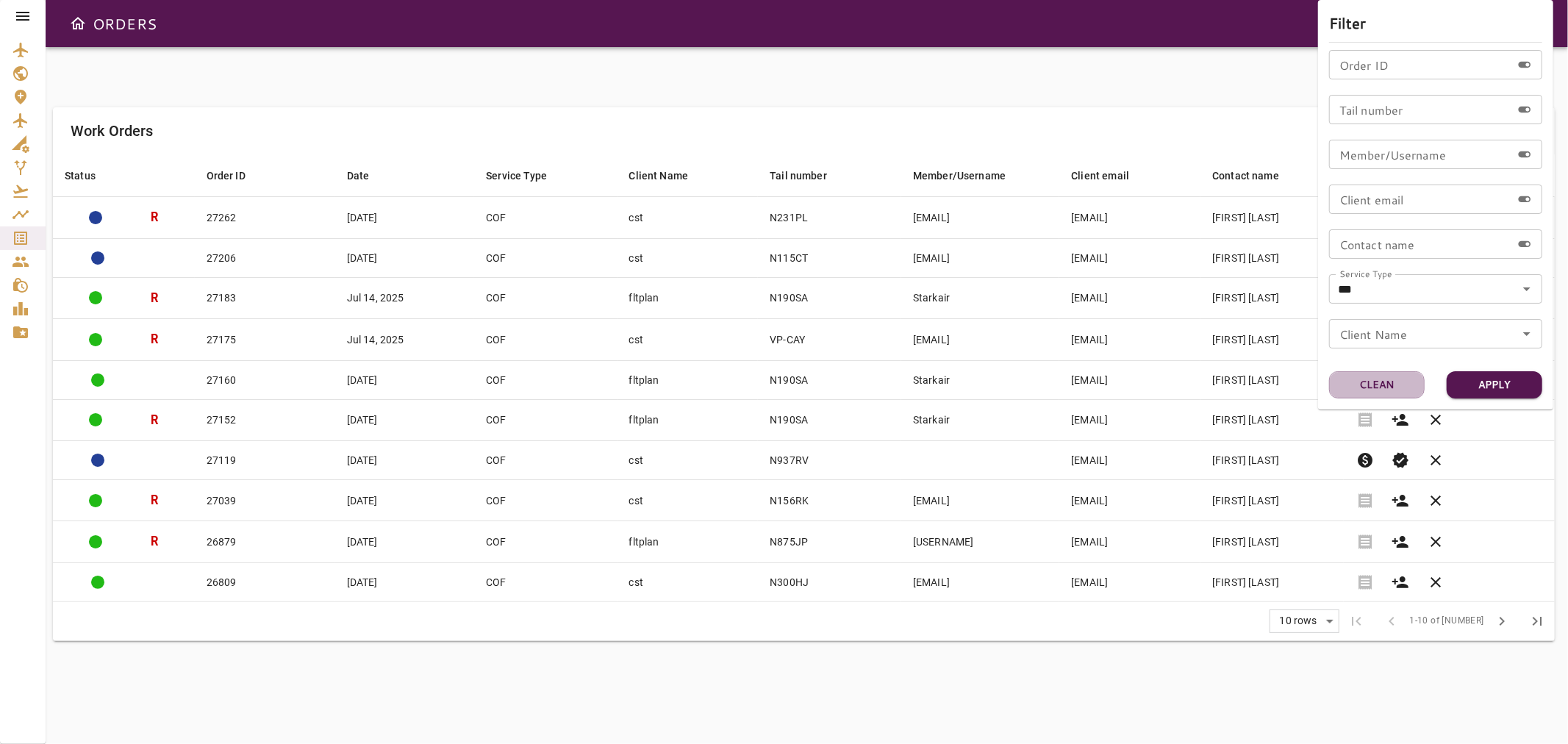 type 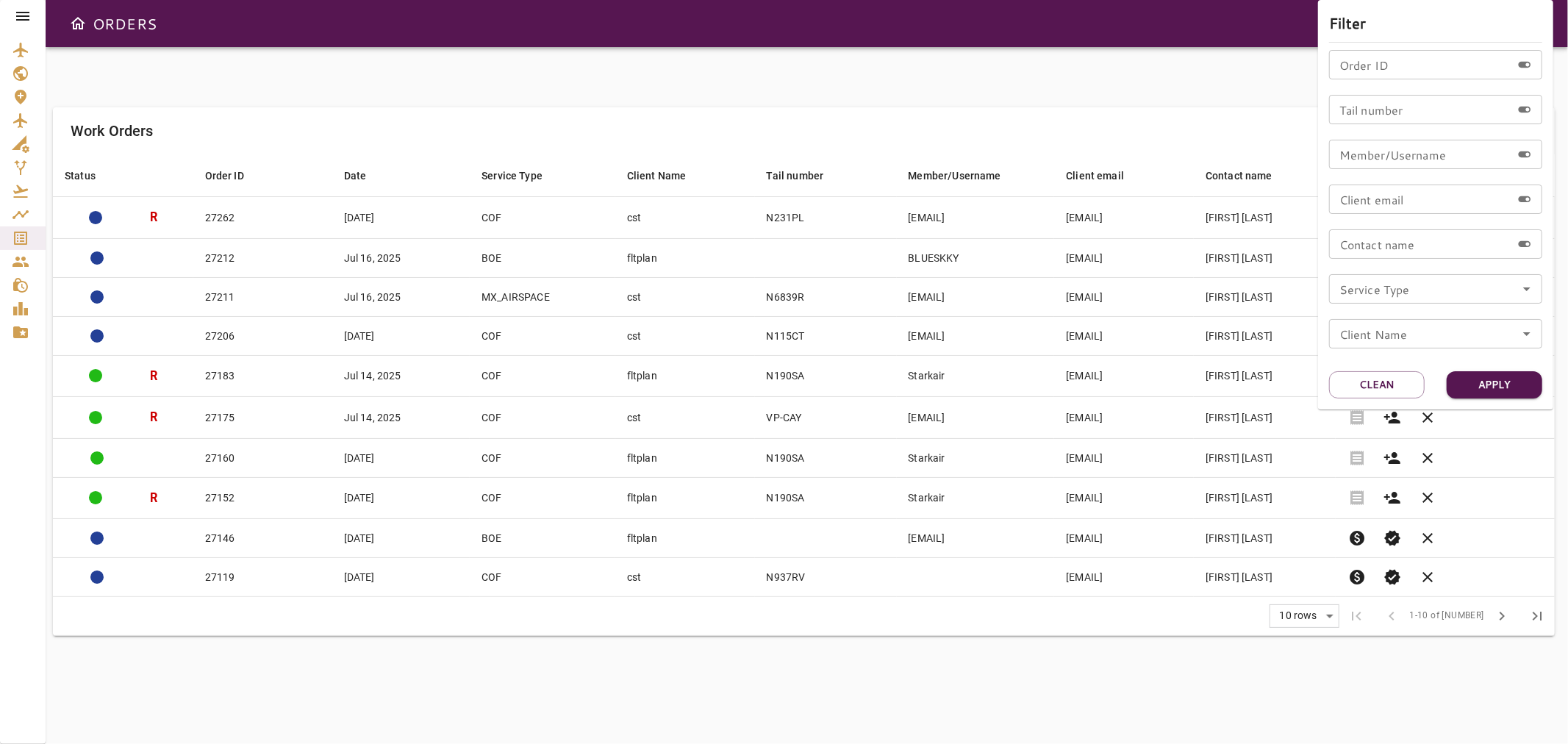 click at bounding box center (784, 372) 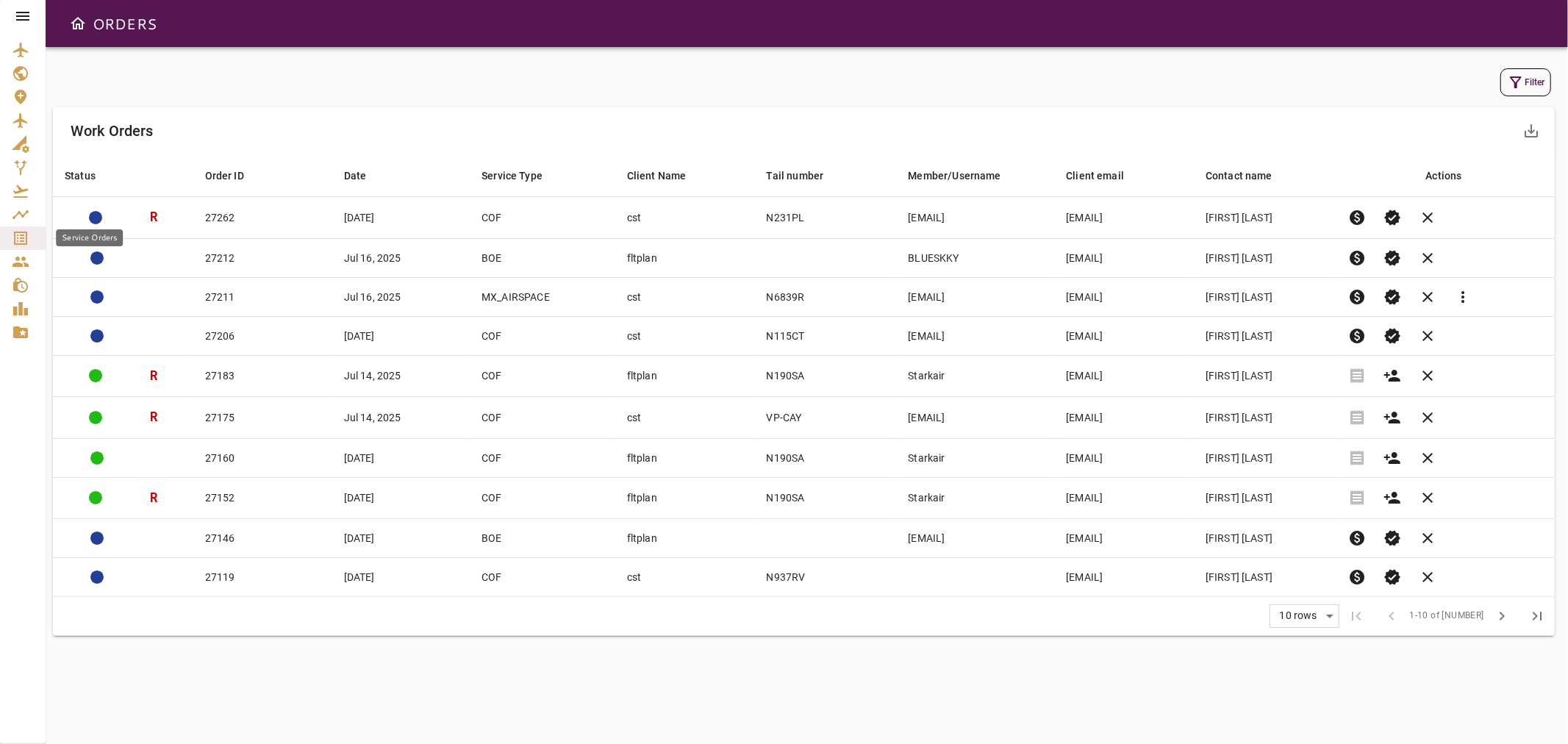click 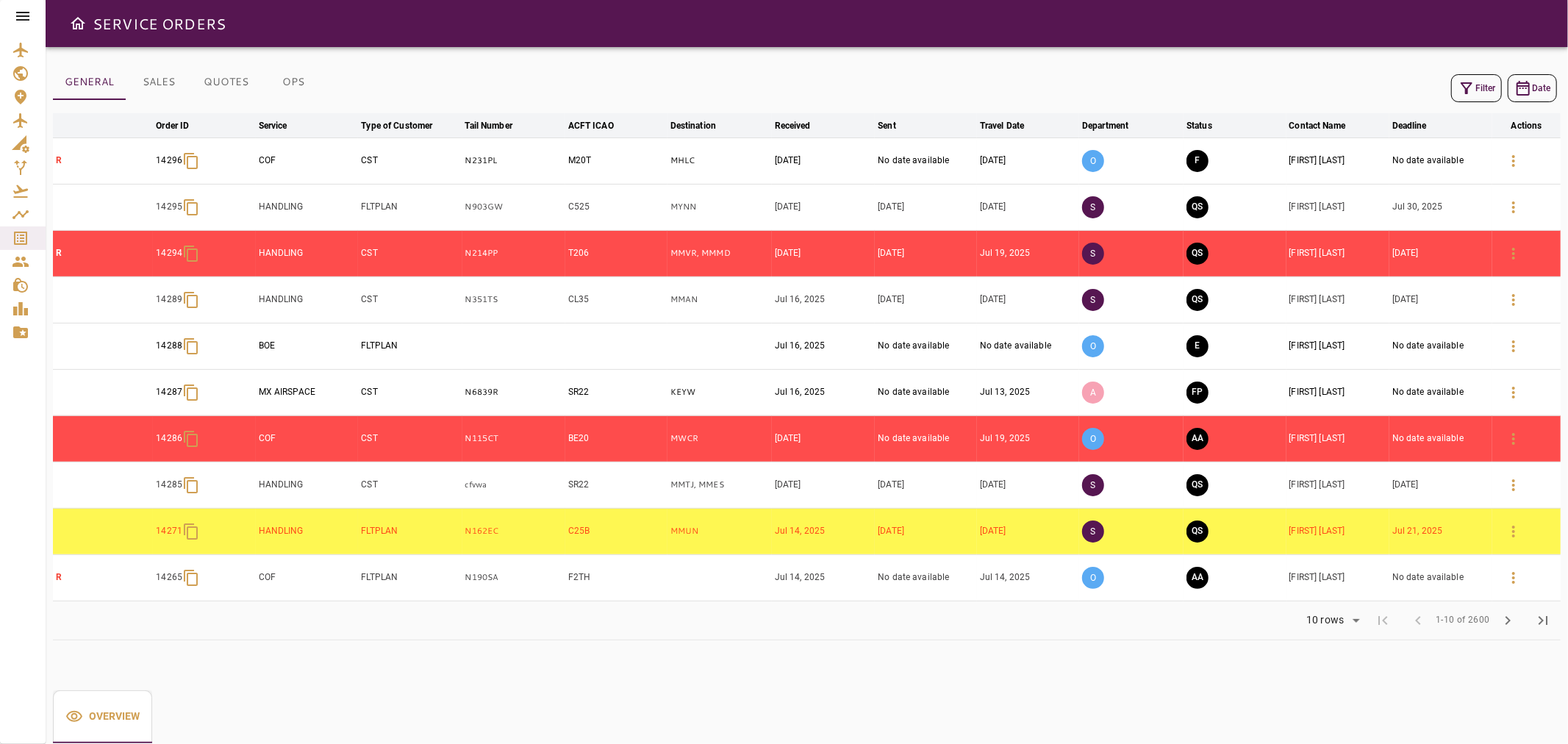 click on "Filter" at bounding box center [1476, 88] 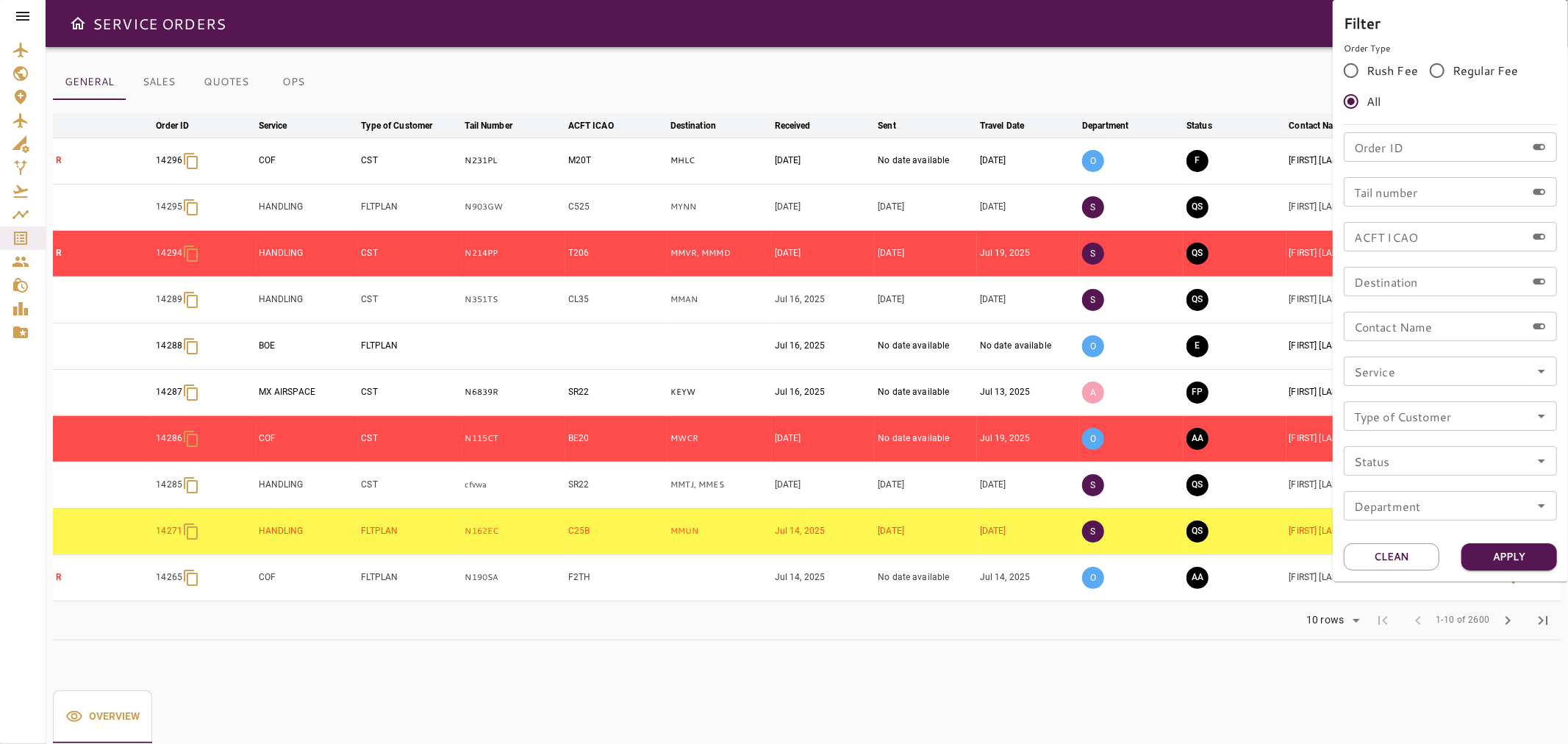 click on "Tail number" at bounding box center [1435, 192] 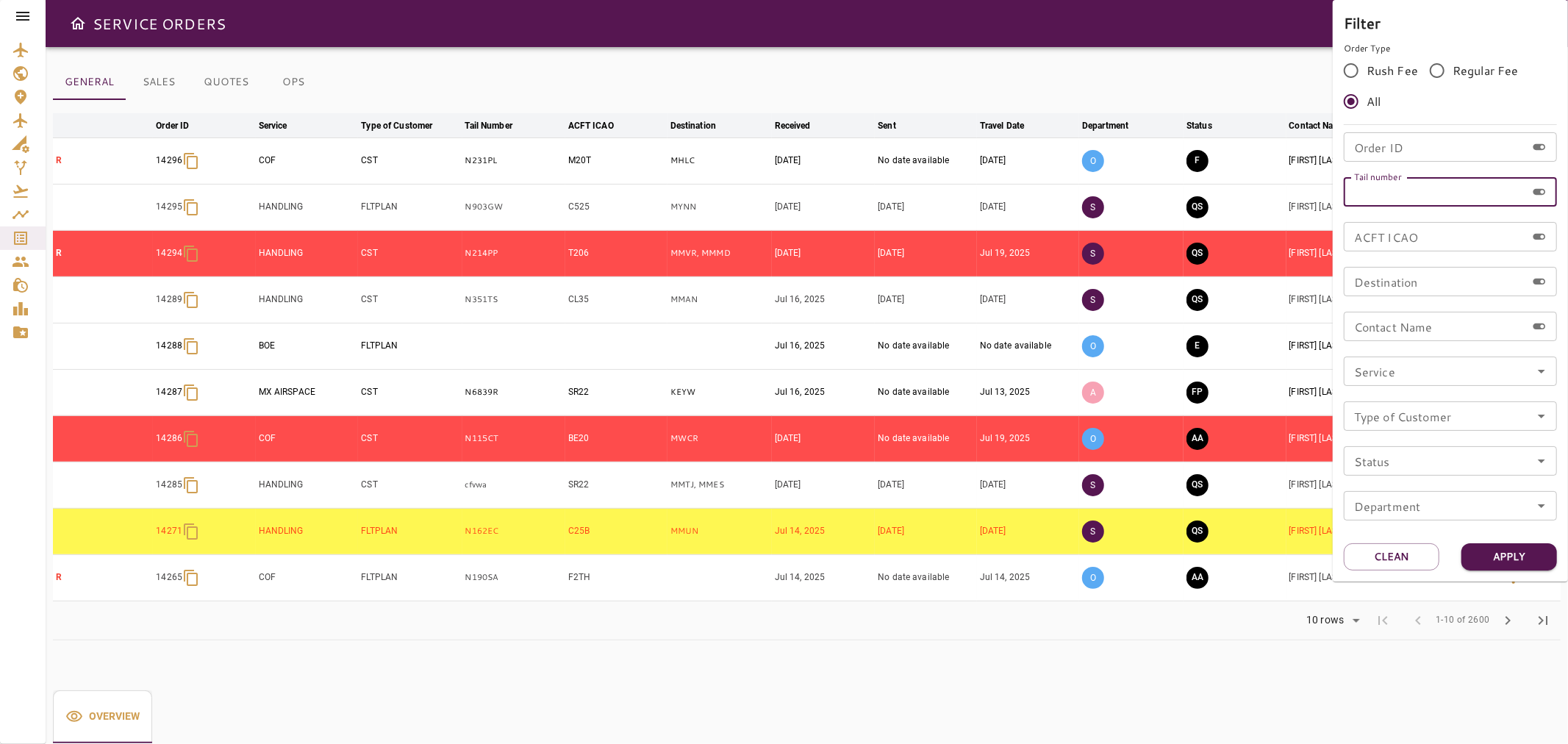type on "*" 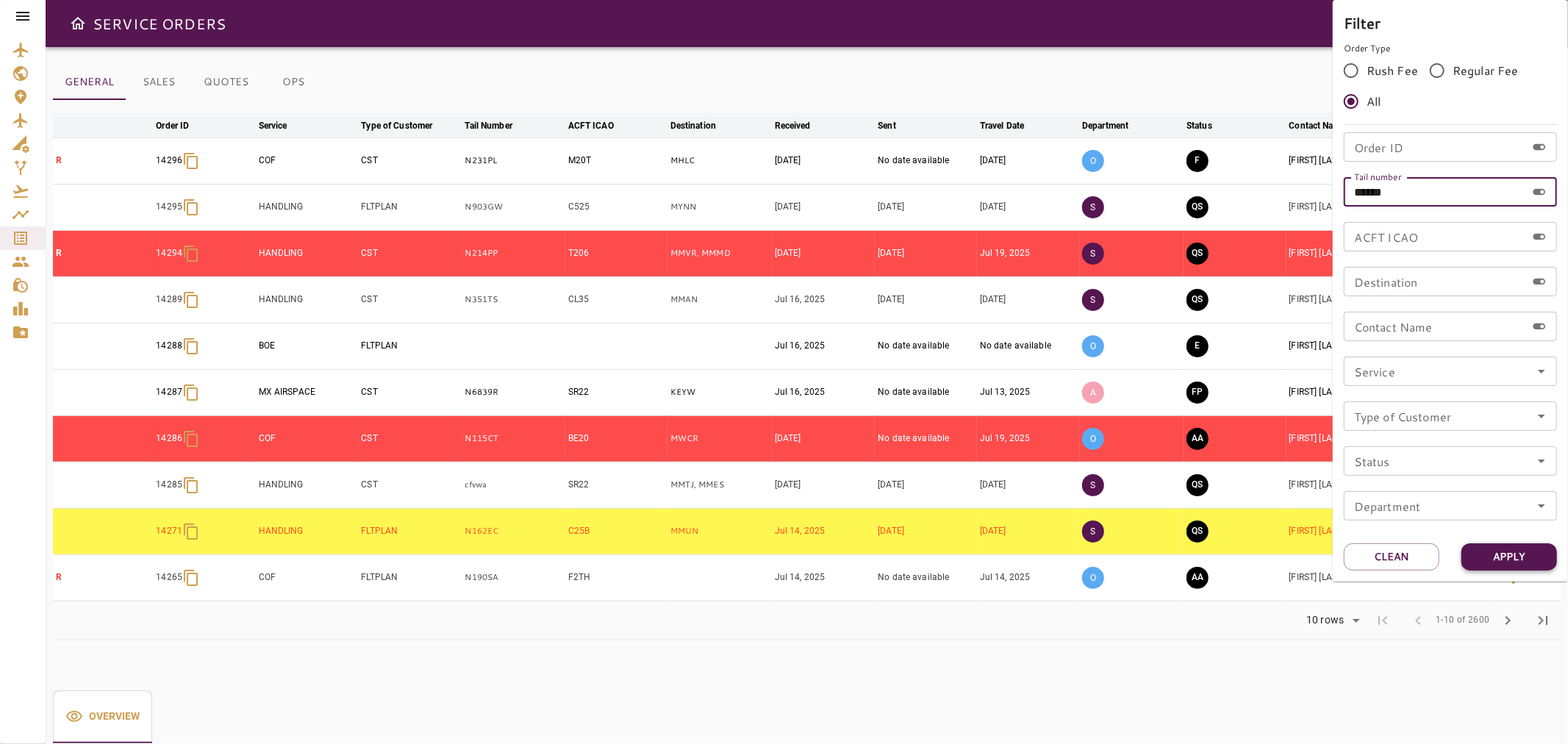 type on "******" 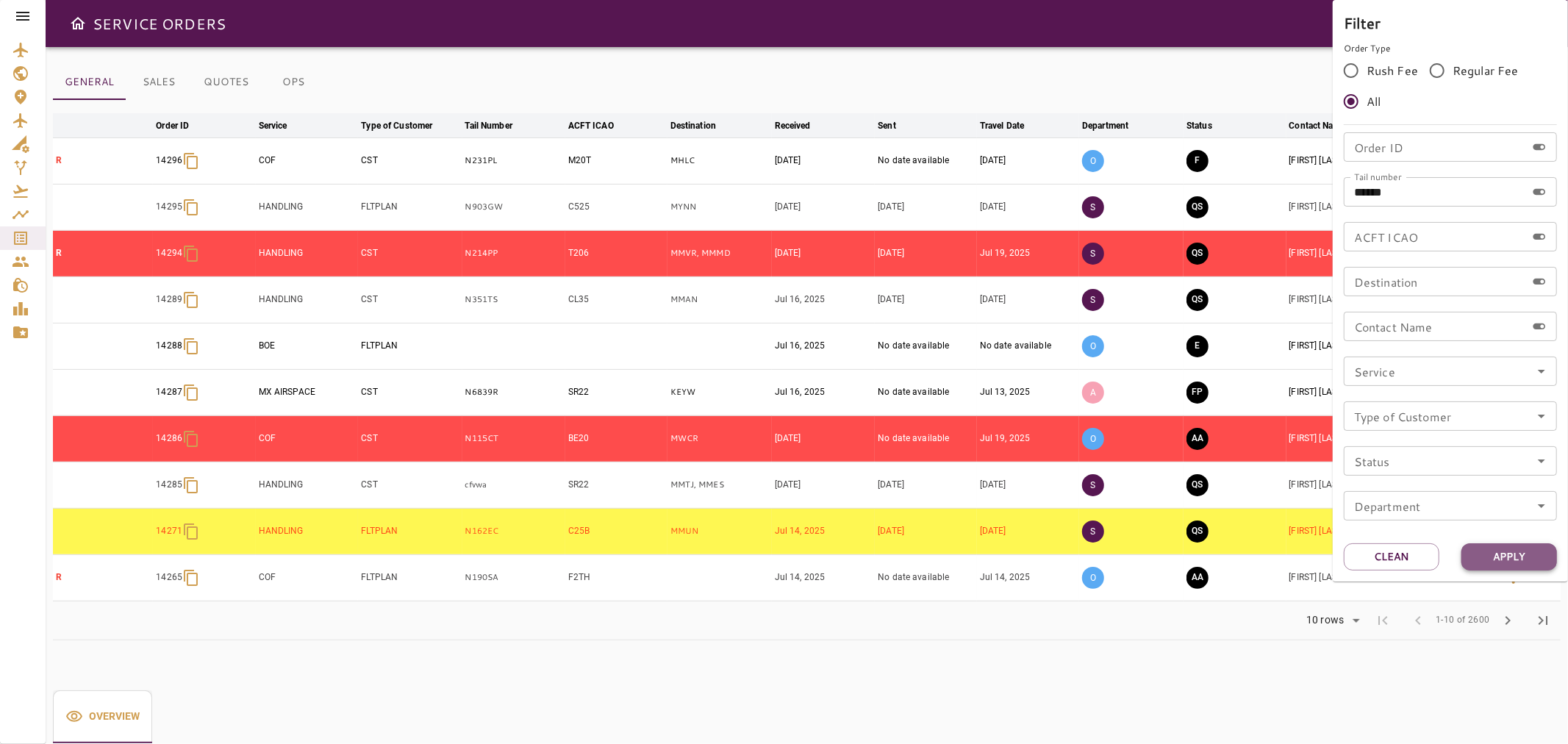 click on "Apply" at bounding box center [1509, 557] 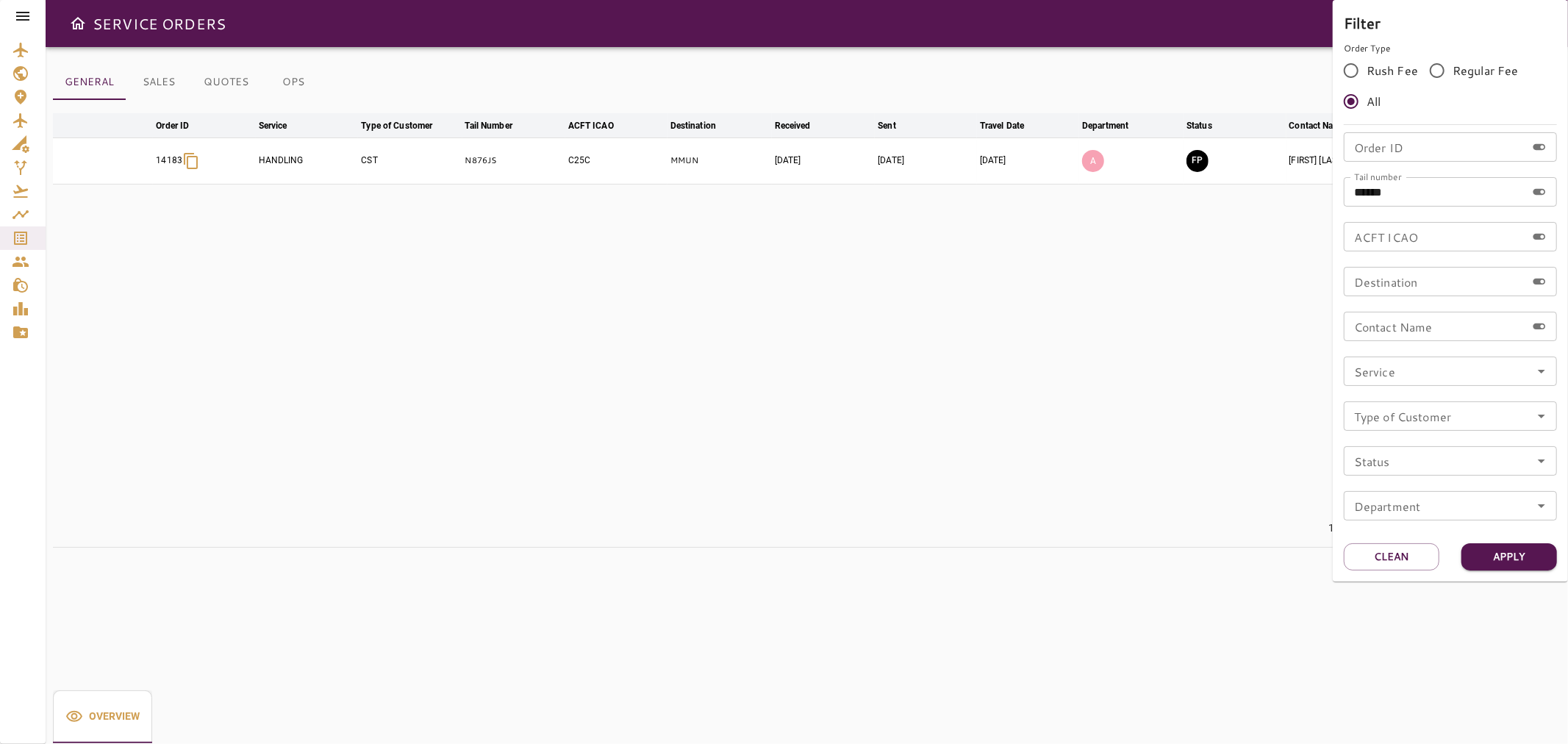 click at bounding box center [784, 372] 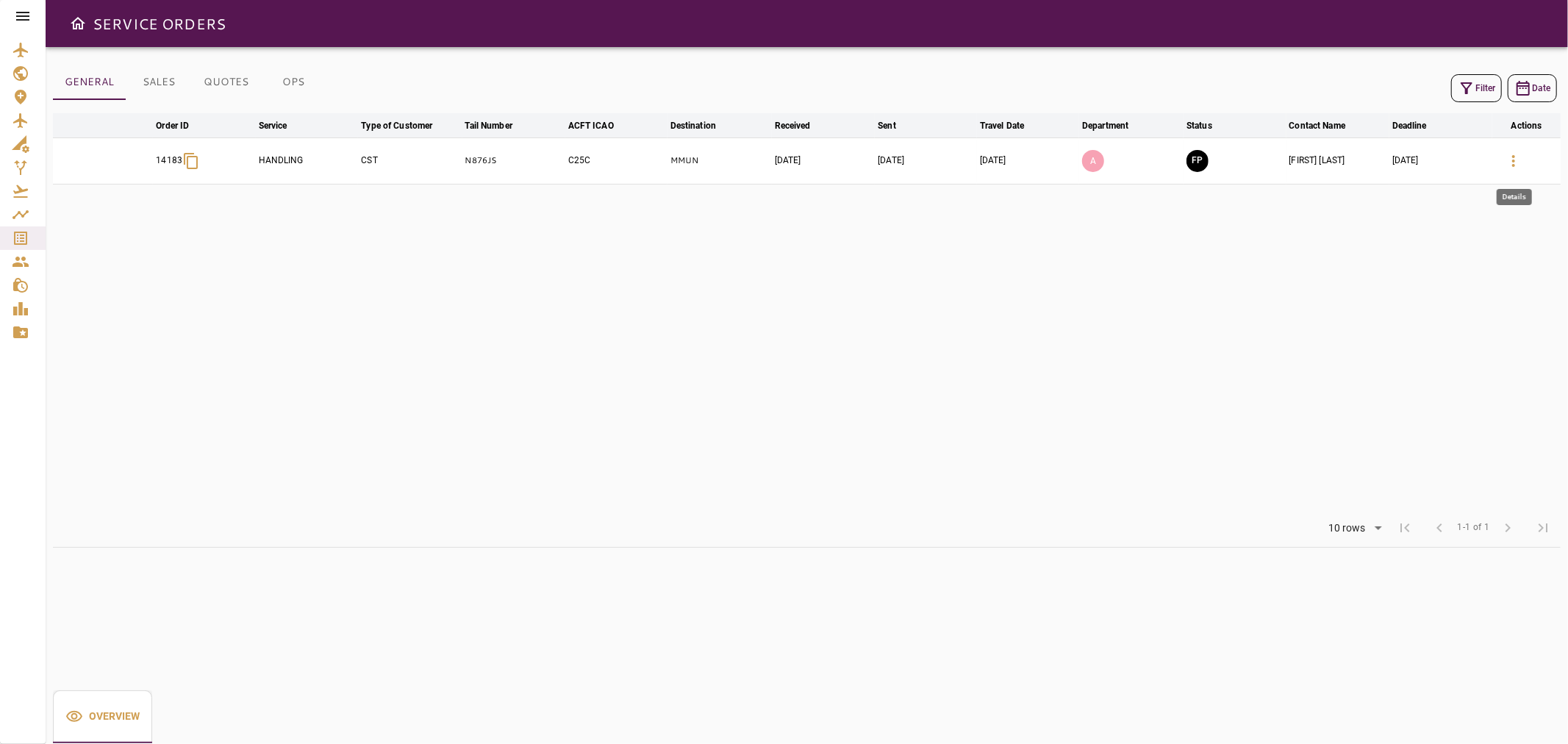click 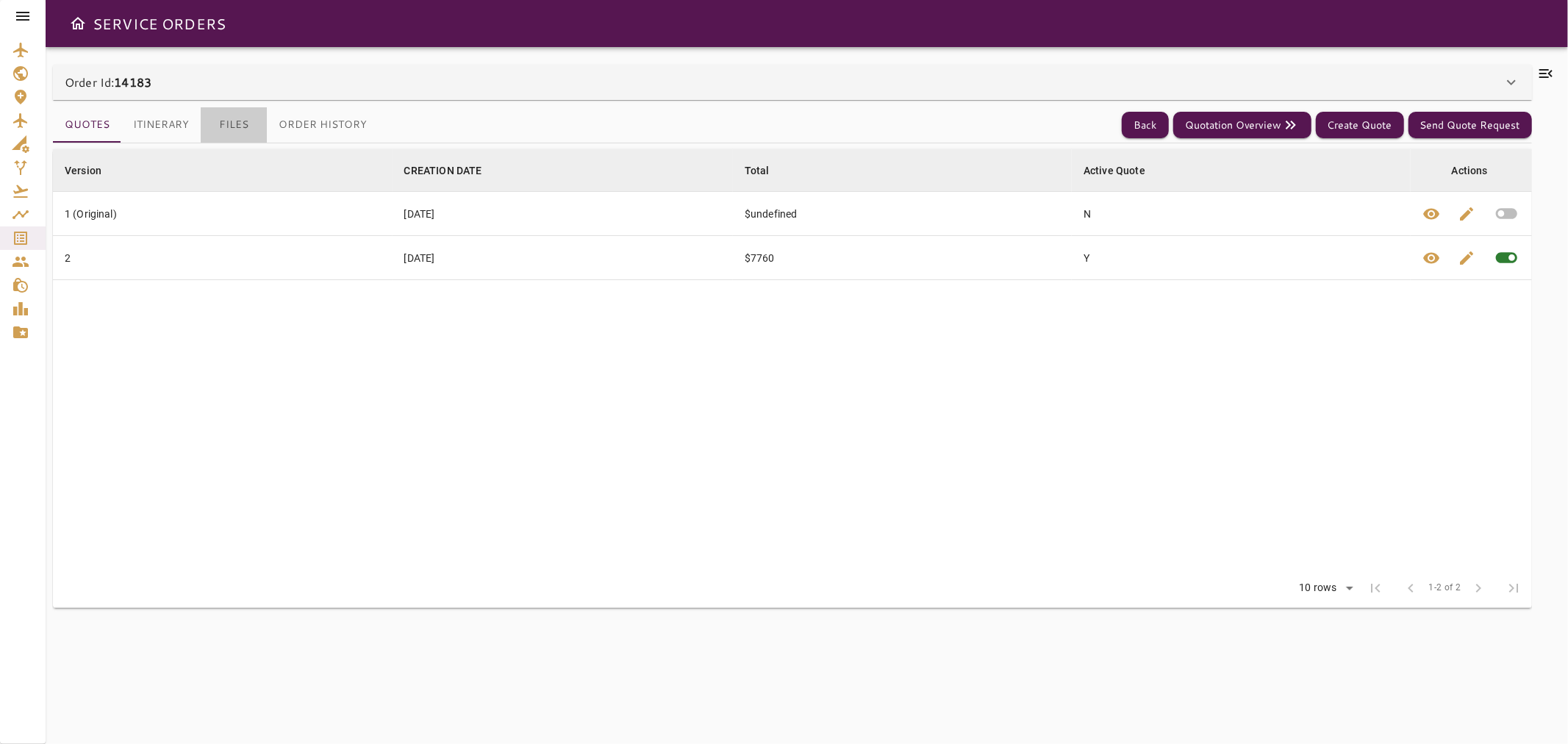 click on "Files" at bounding box center (234, 125) 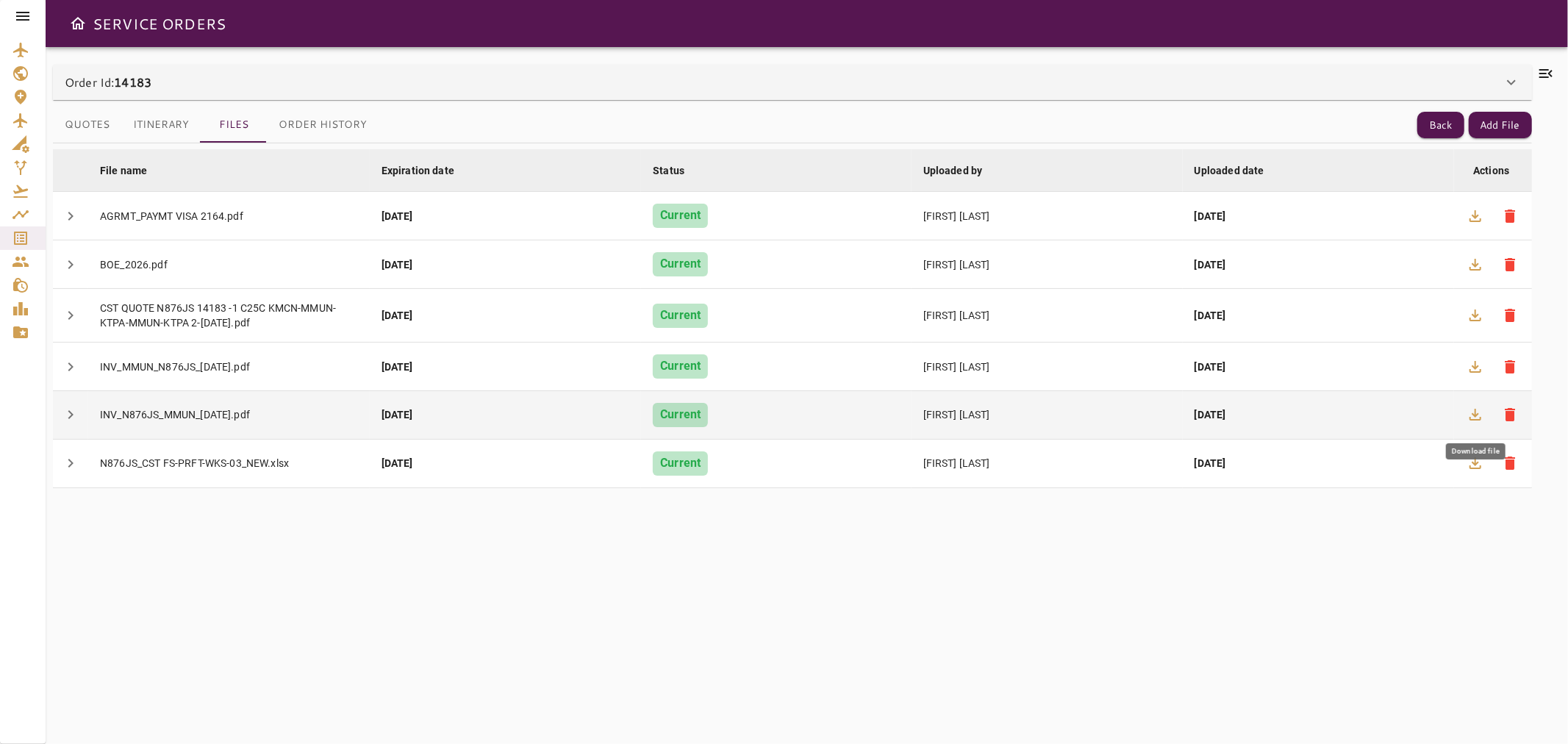 click 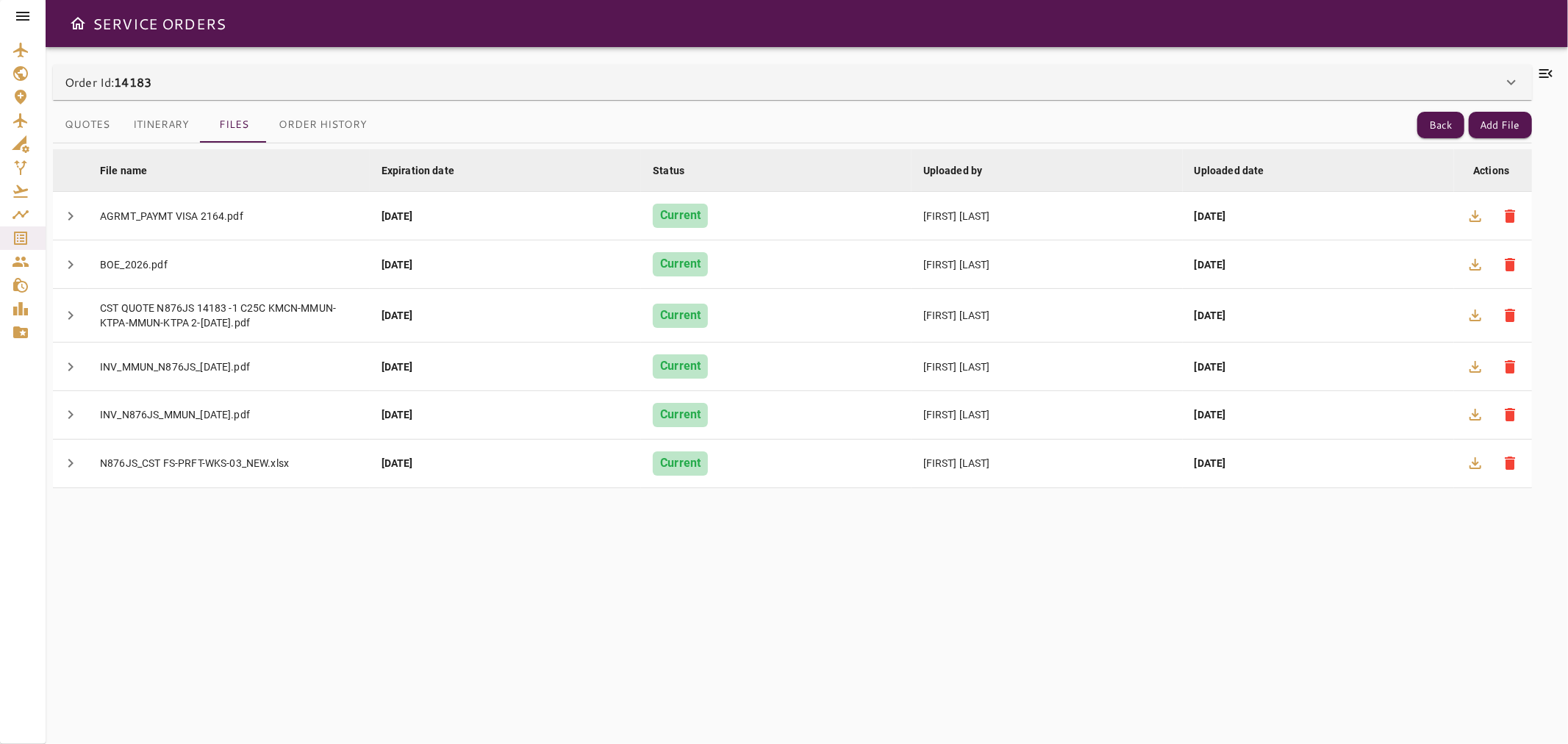click 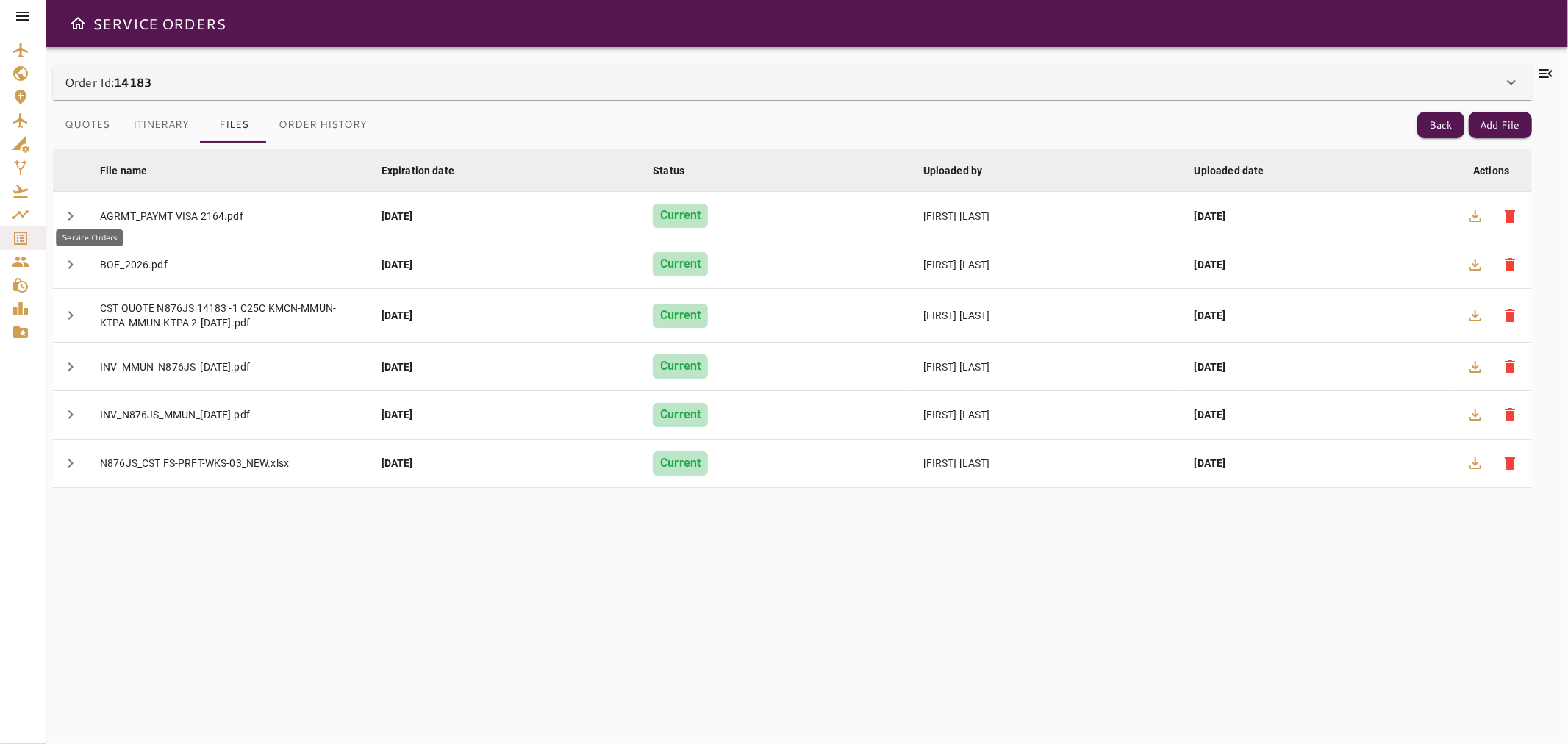 click 